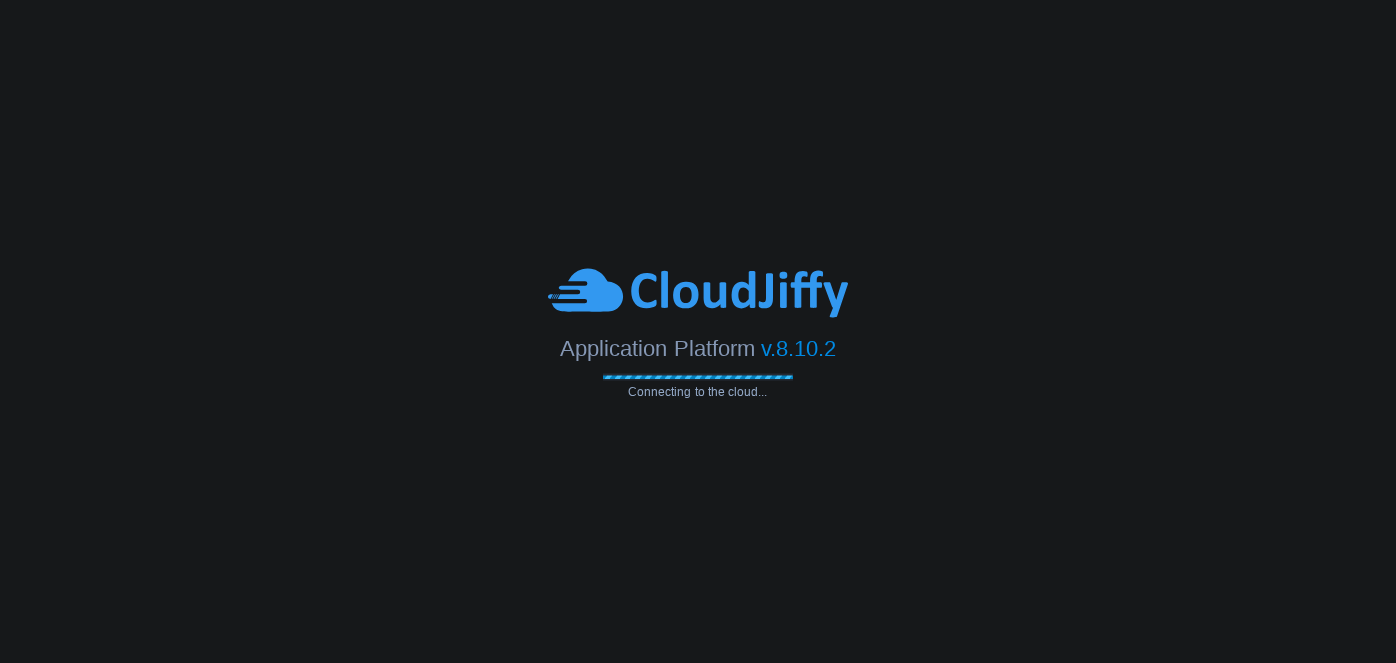 scroll, scrollTop: 0, scrollLeft: 0, axis: both 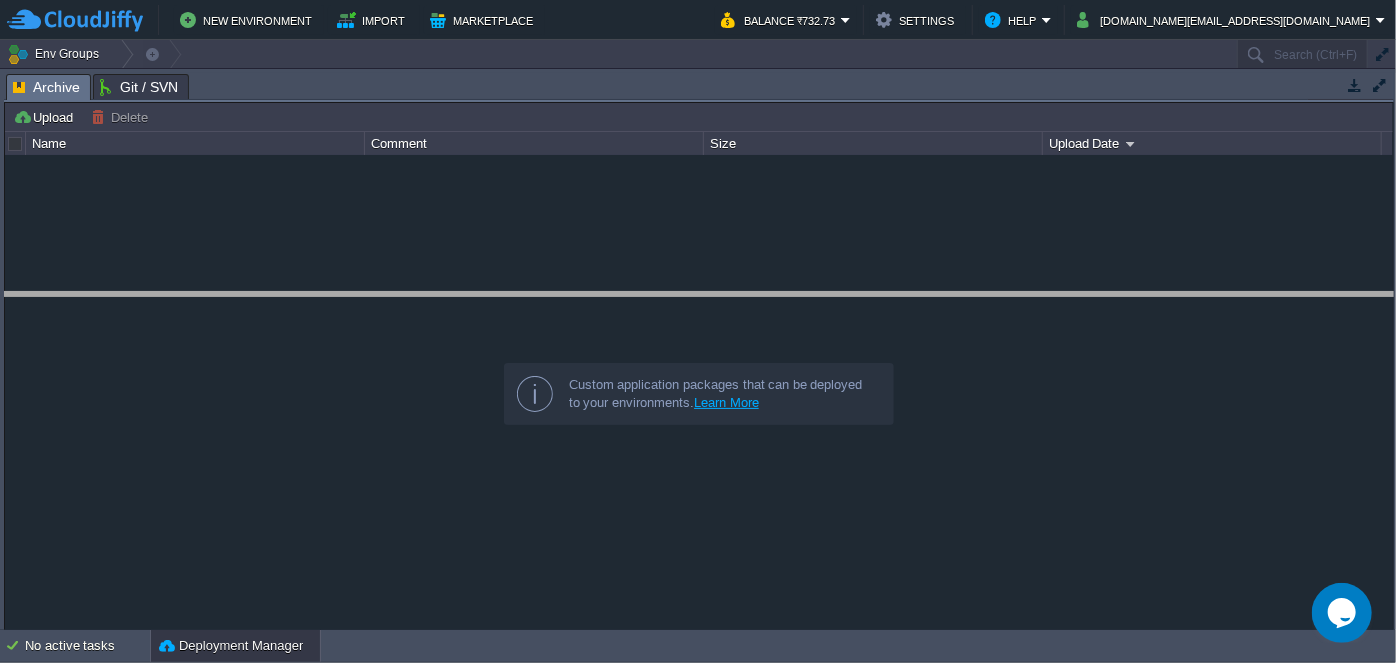 drag, startPoint x: 512, startPoint y: 94, endPoint x: 456, endPoint y: 315, distance: 227.98465 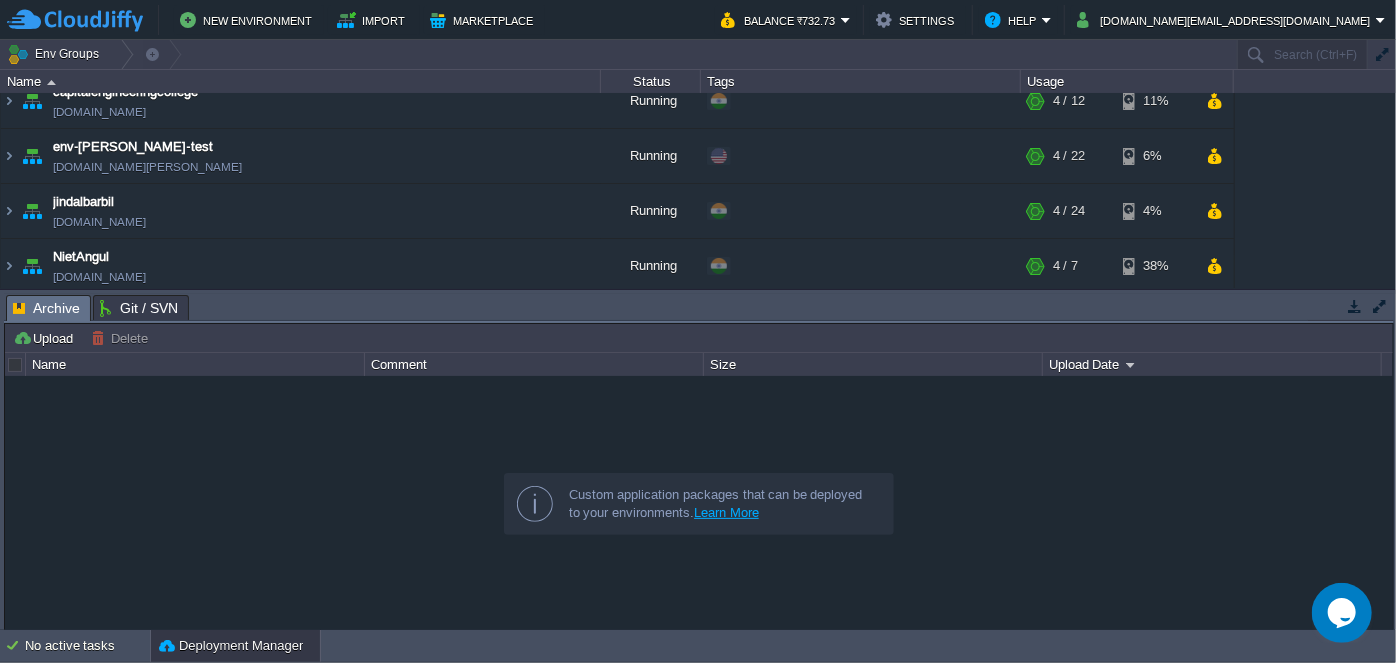 scroll, scrollTop: 181, scrollLeft: 0, axis: vertical 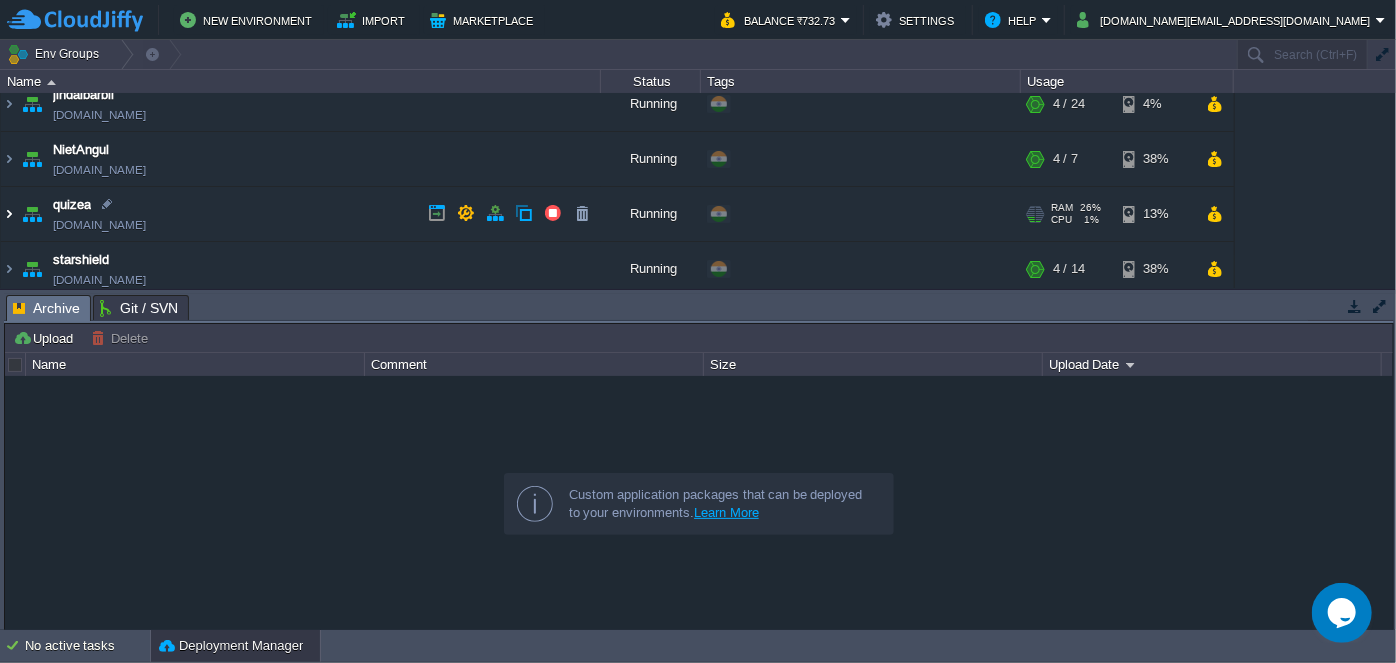 click at bounding box center [9, 214] 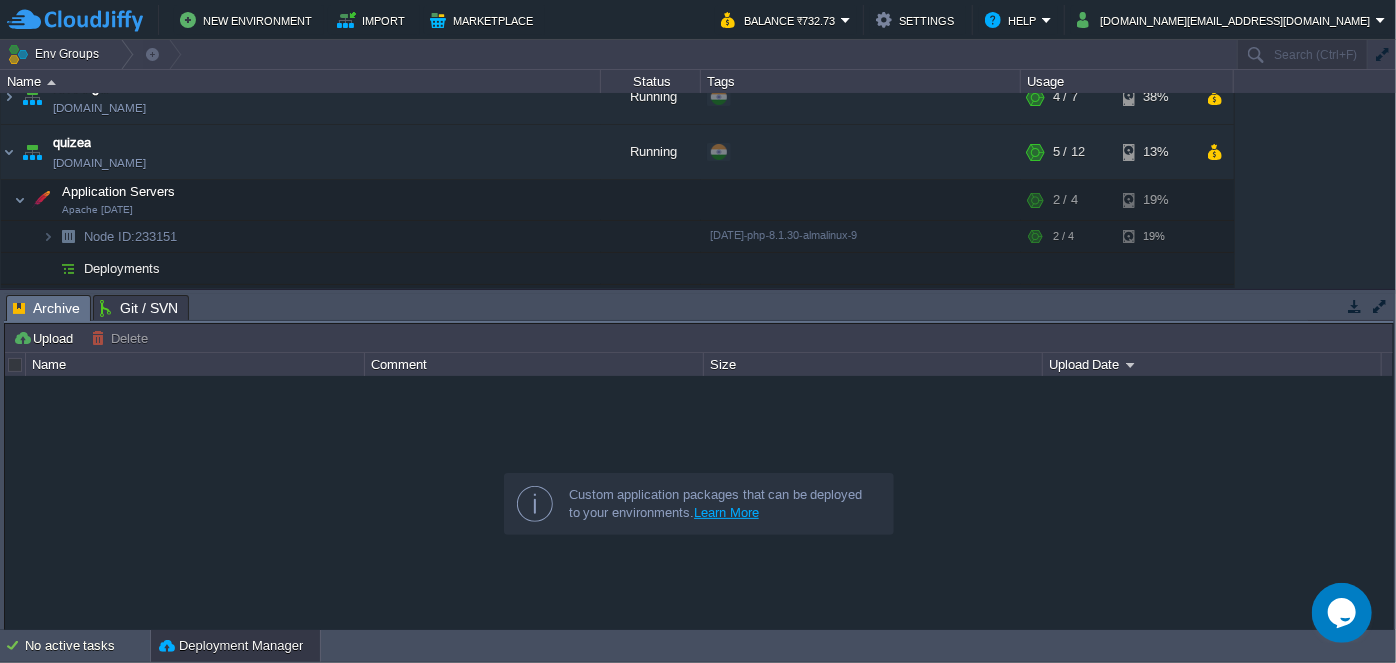 scroll, scrollTop: 272, scrollLeft: 0, axis: vertical 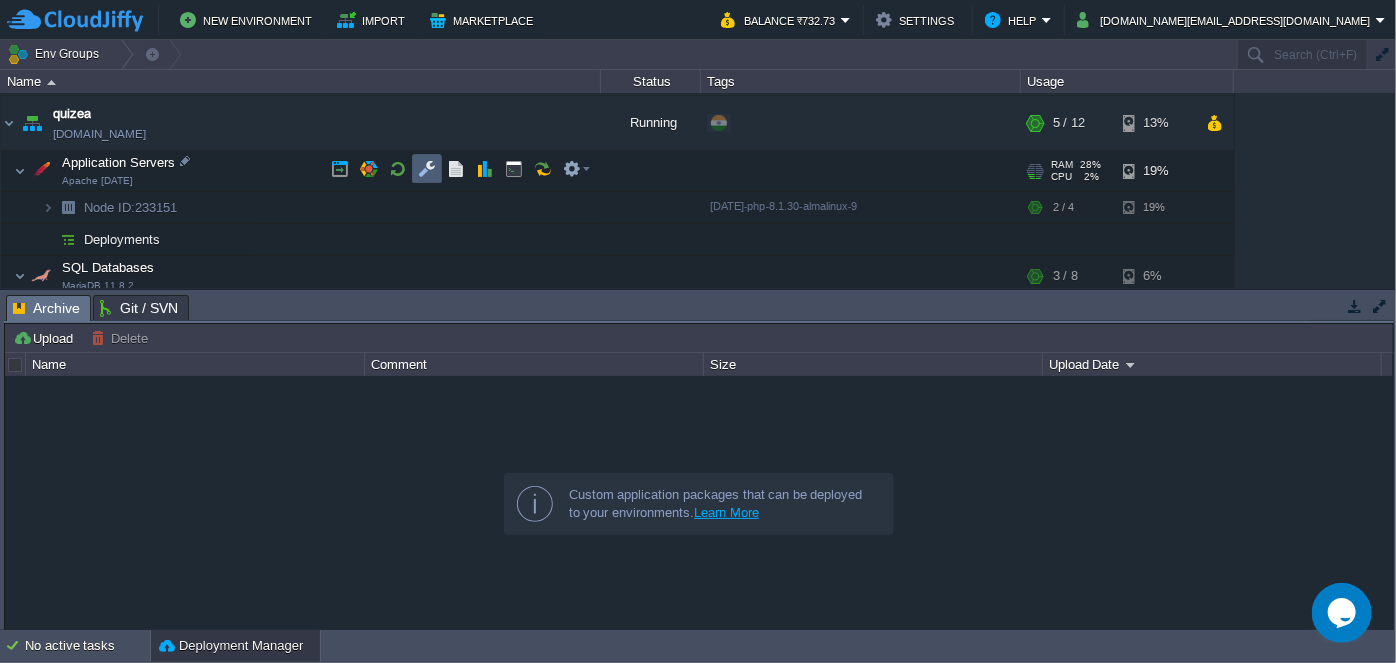 click at bounding box center (427, 169) 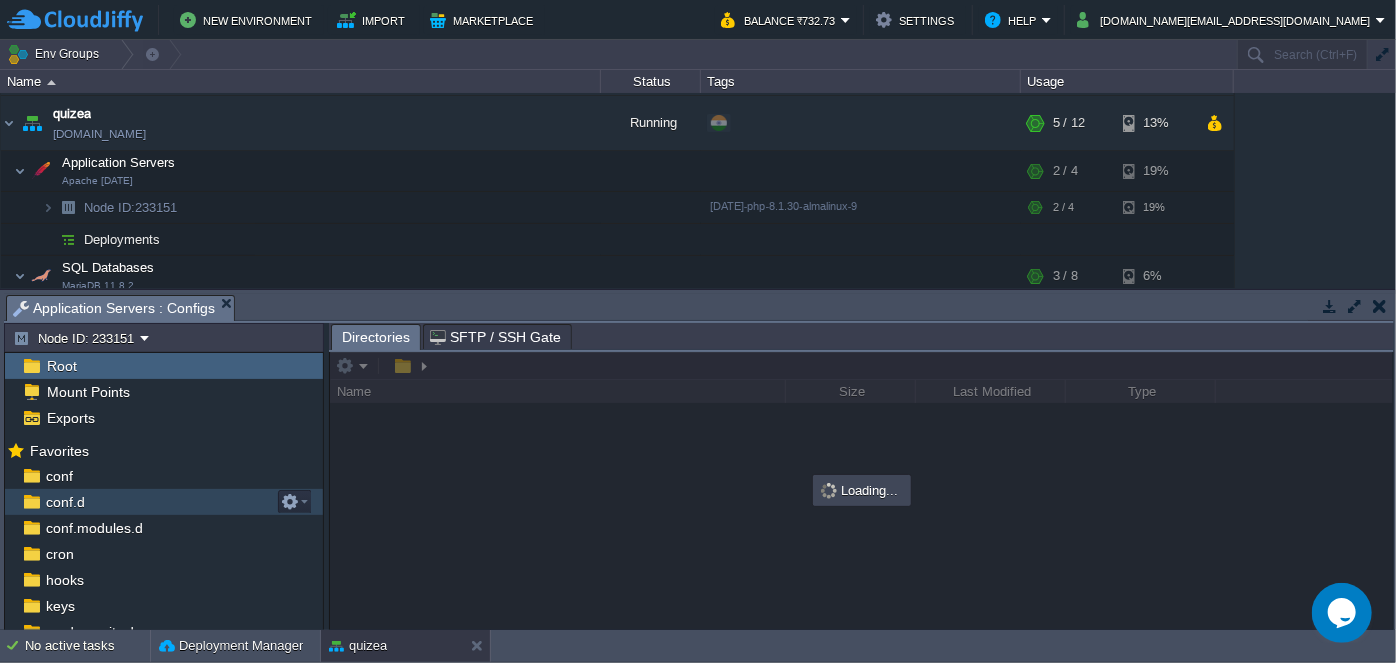 scroll, scrollTop: 165, scrollLeft: 0, axis: vertical 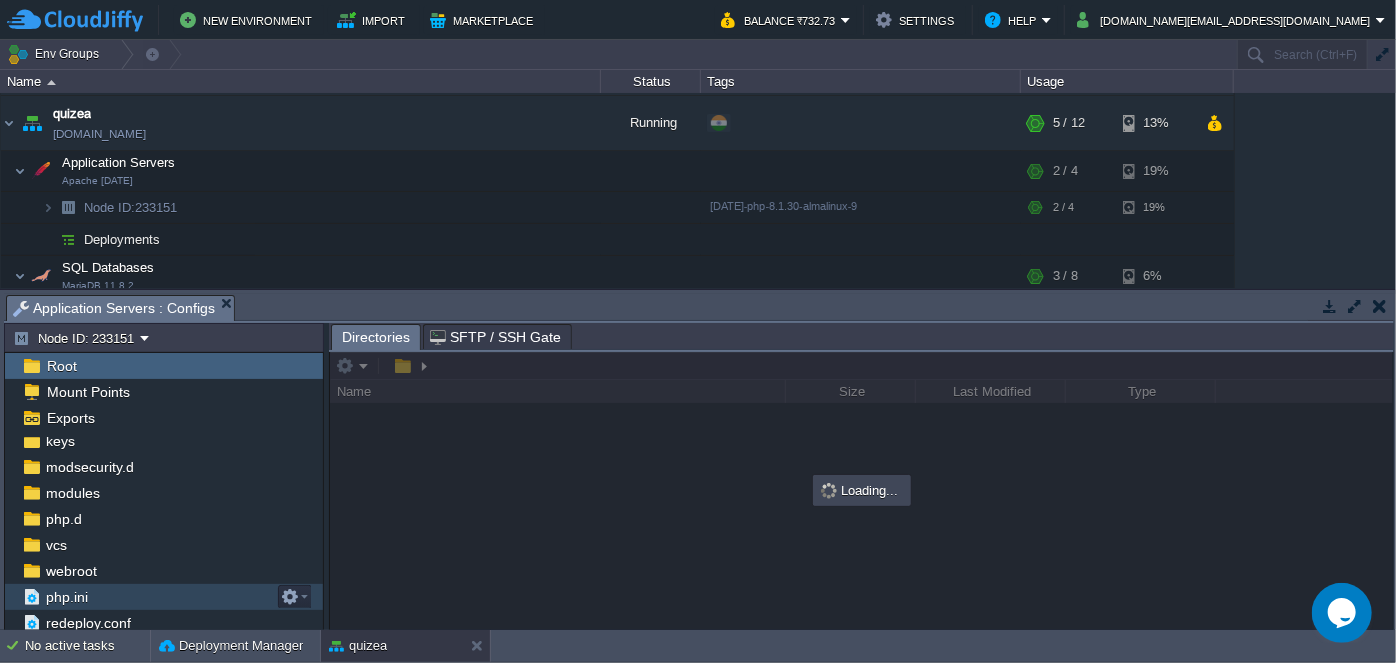 click on "php.ini" at bounding box center (164, 597) 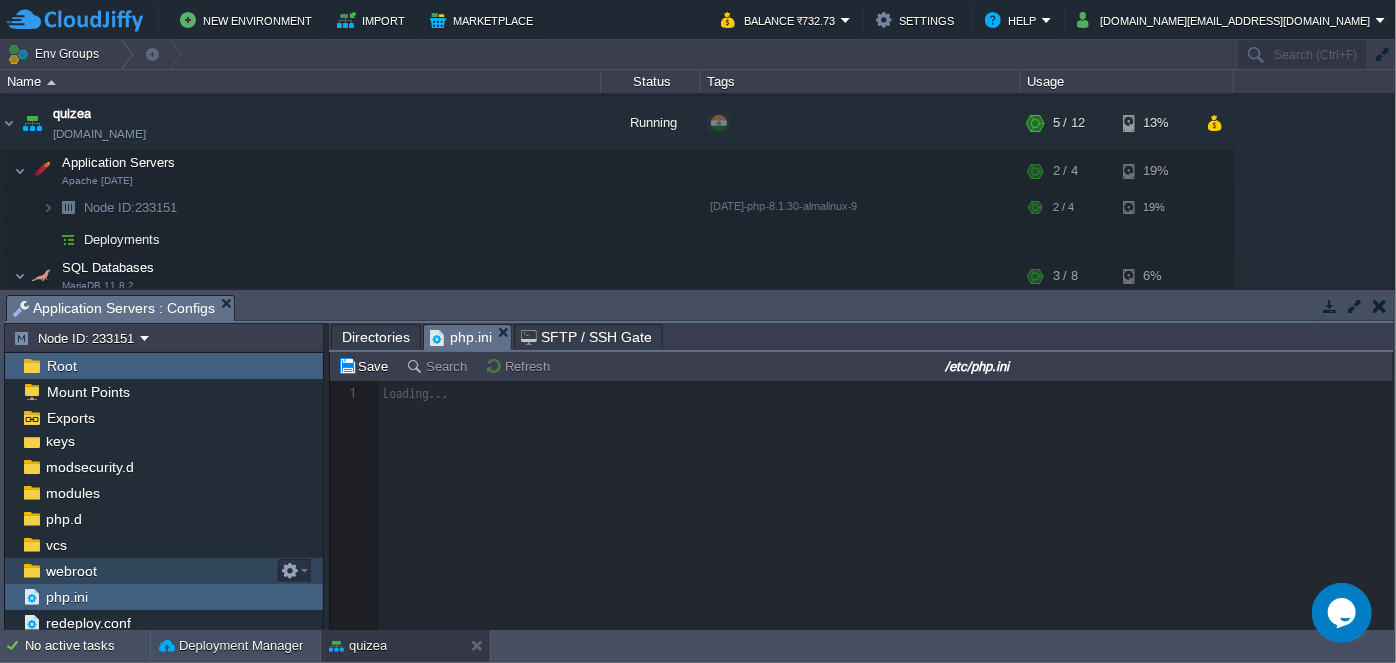 click on "webroot" at bounding box center [71, 571] 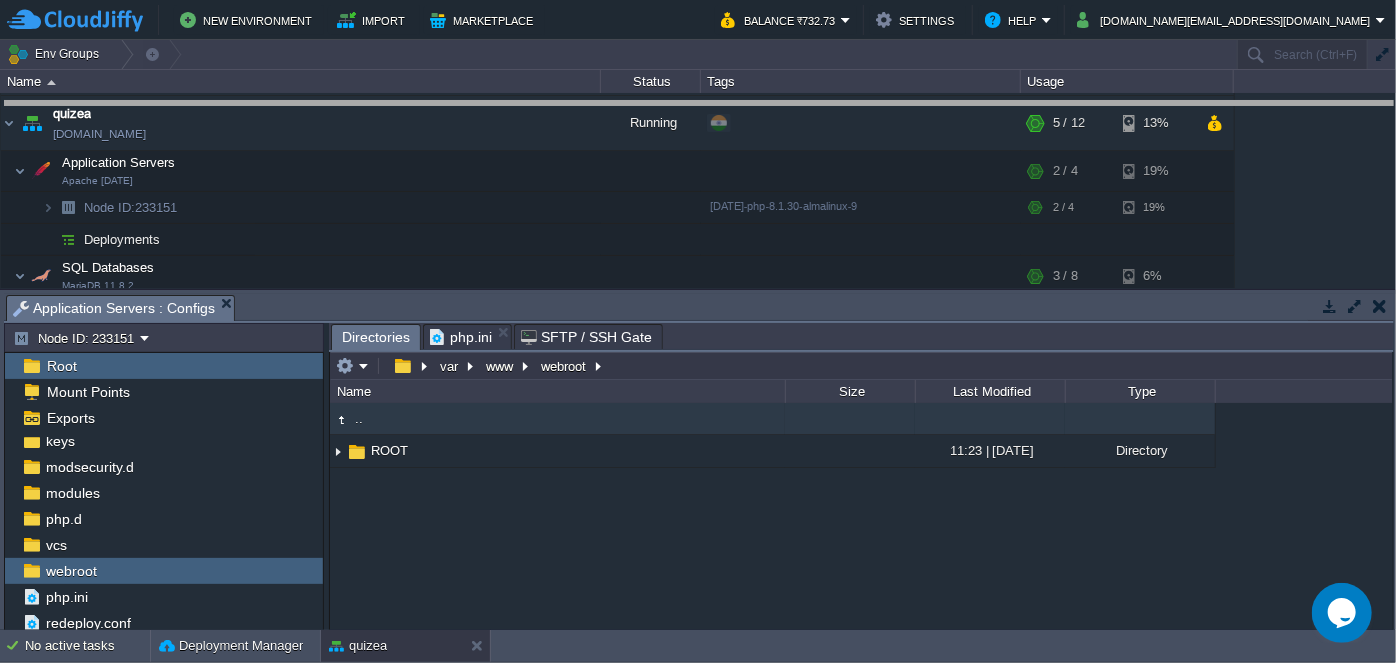 drag, startPoint x: 783, startPoint y: 294, endPoint x: 772, endPoint y: 101, distance: 193.31322 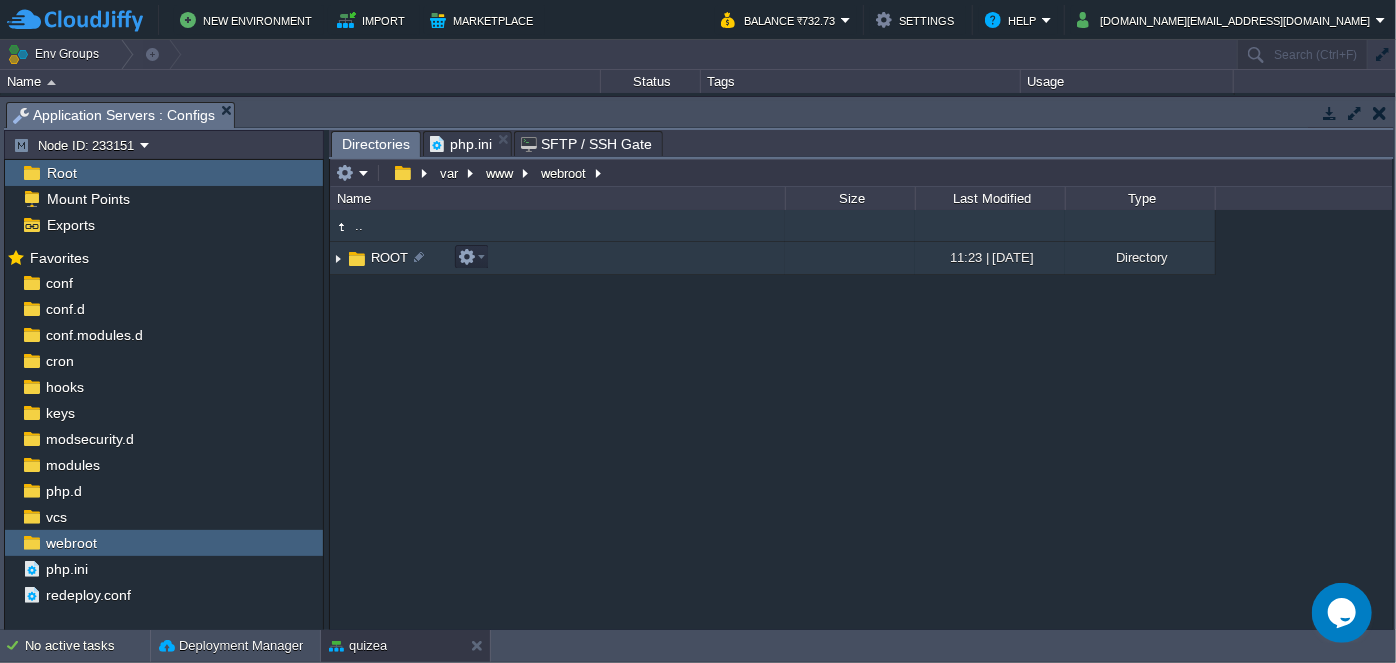 click at bounding box center [338, 258] 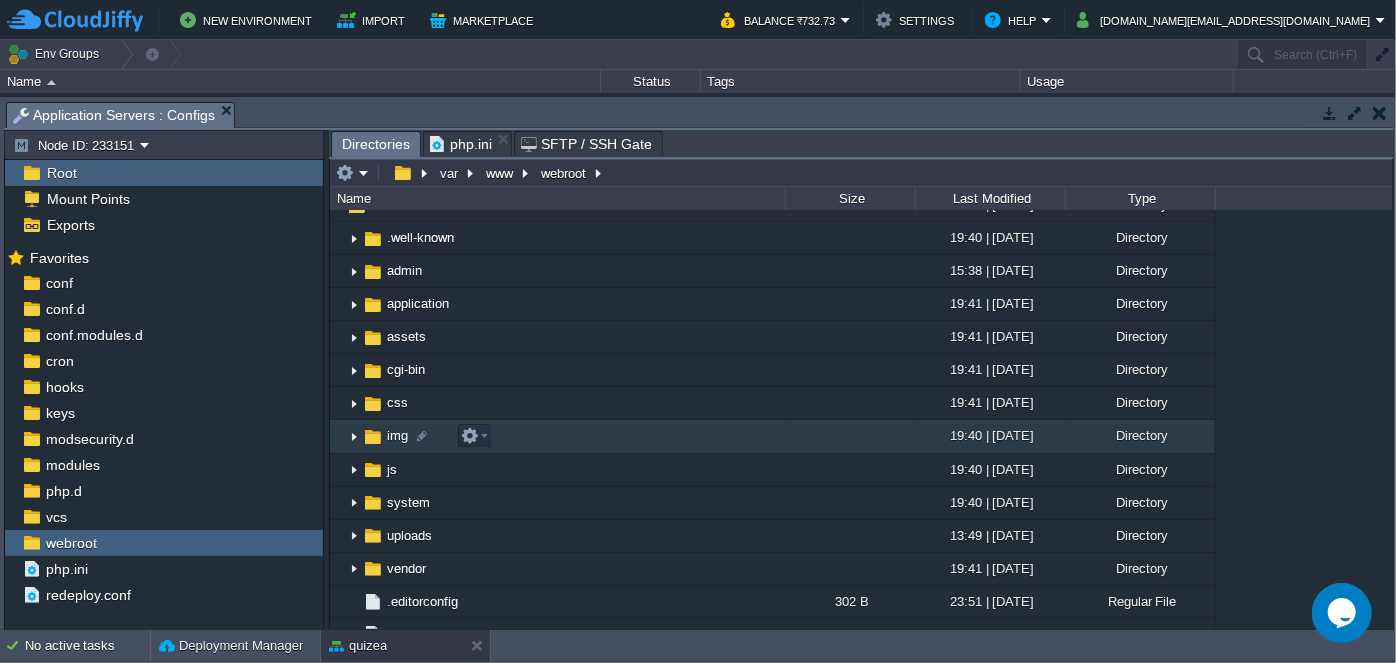 scroll, scrollTop: 0, scrollLeft: 0, axis: both 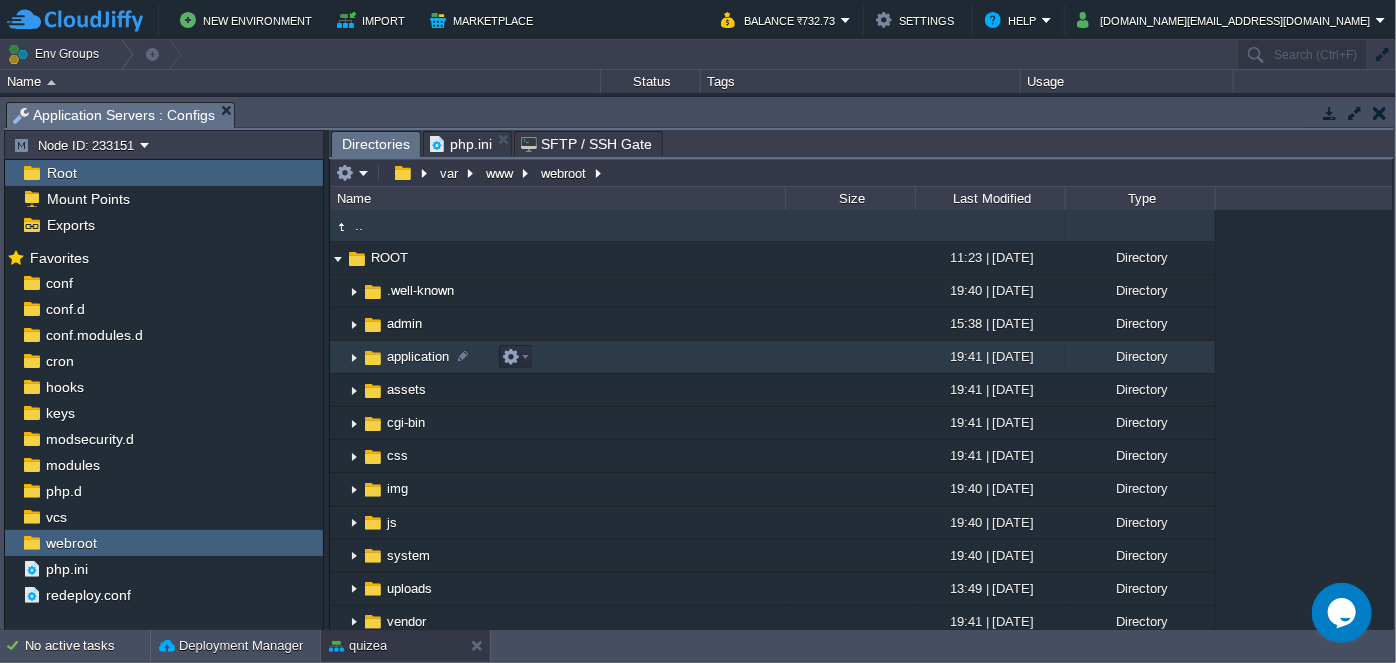 click at bounding box center (354, 357) 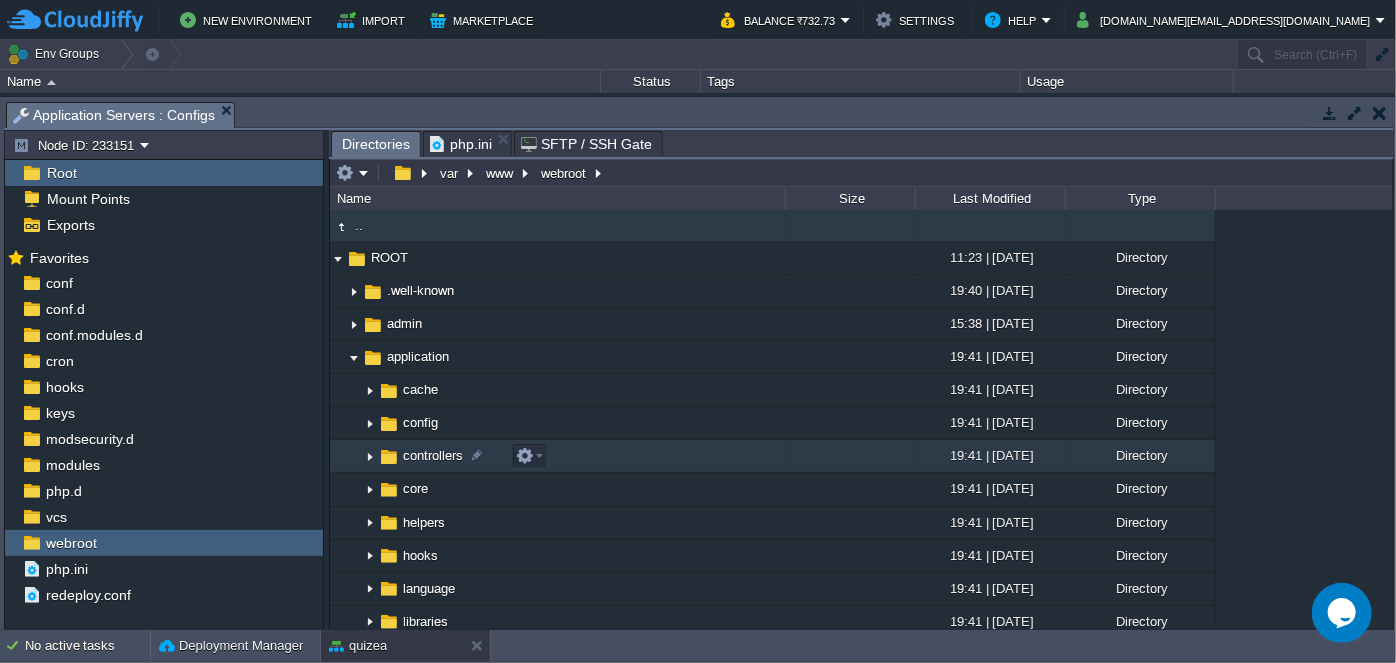click at bounding box center [370, 456] 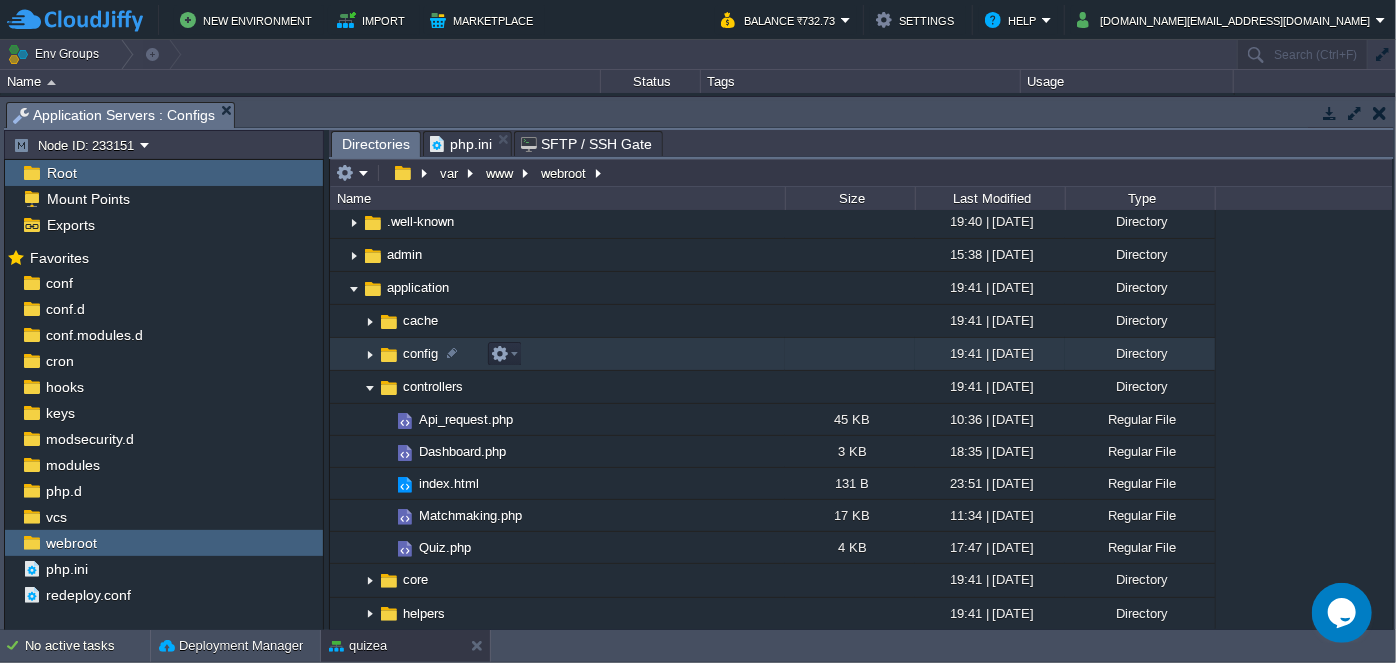 scroll, scrollTop: 0, scrollLeft: 0, axis: both 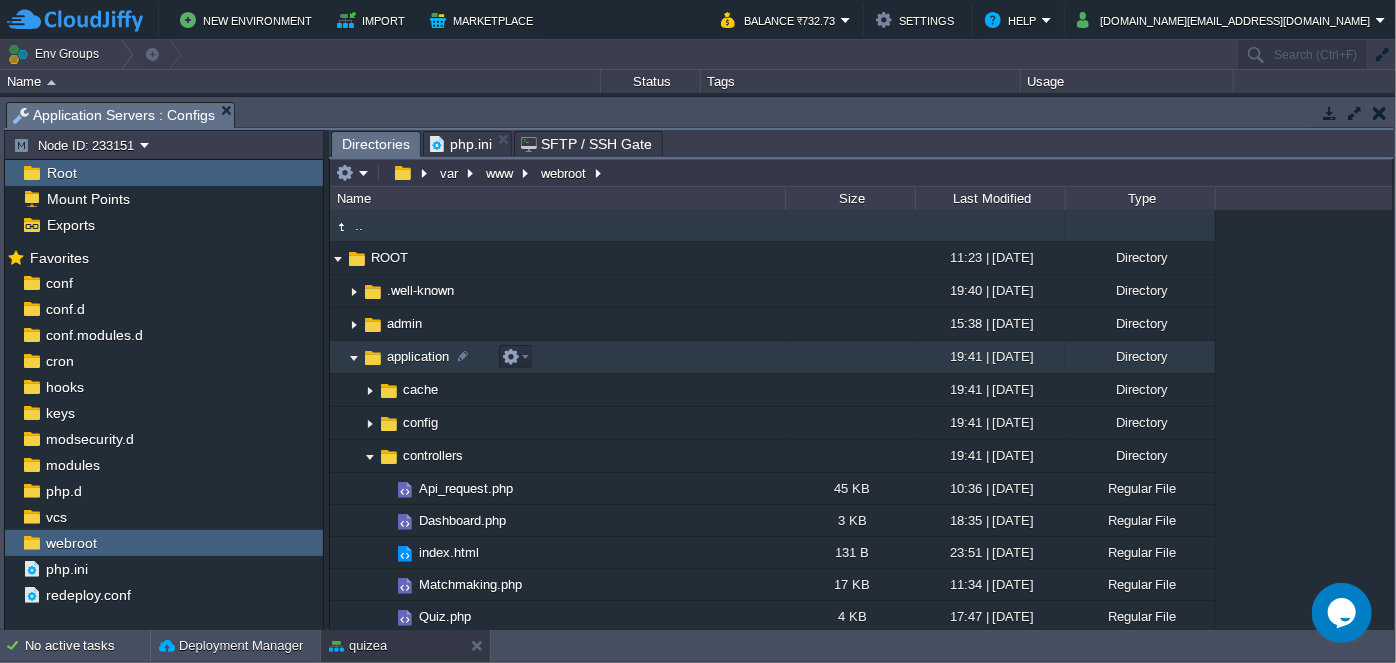 click at bounding box center [354, 357] 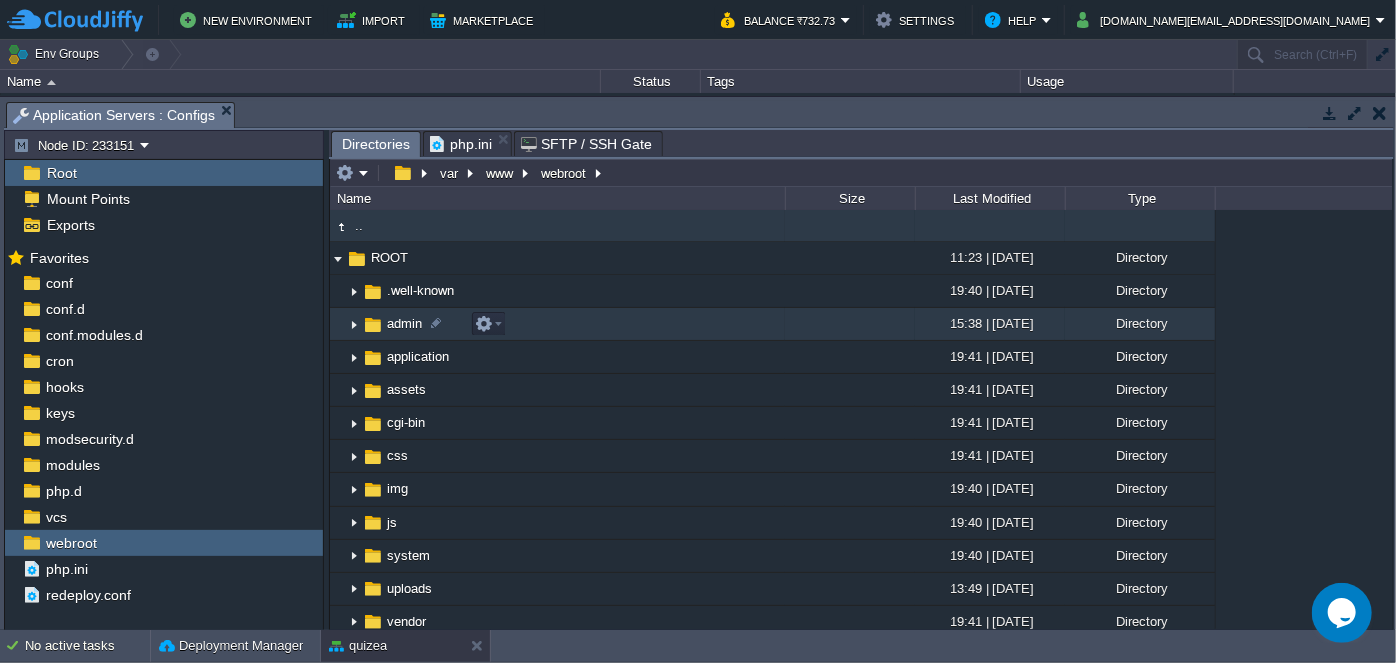 click at bounding box center (354, 324) 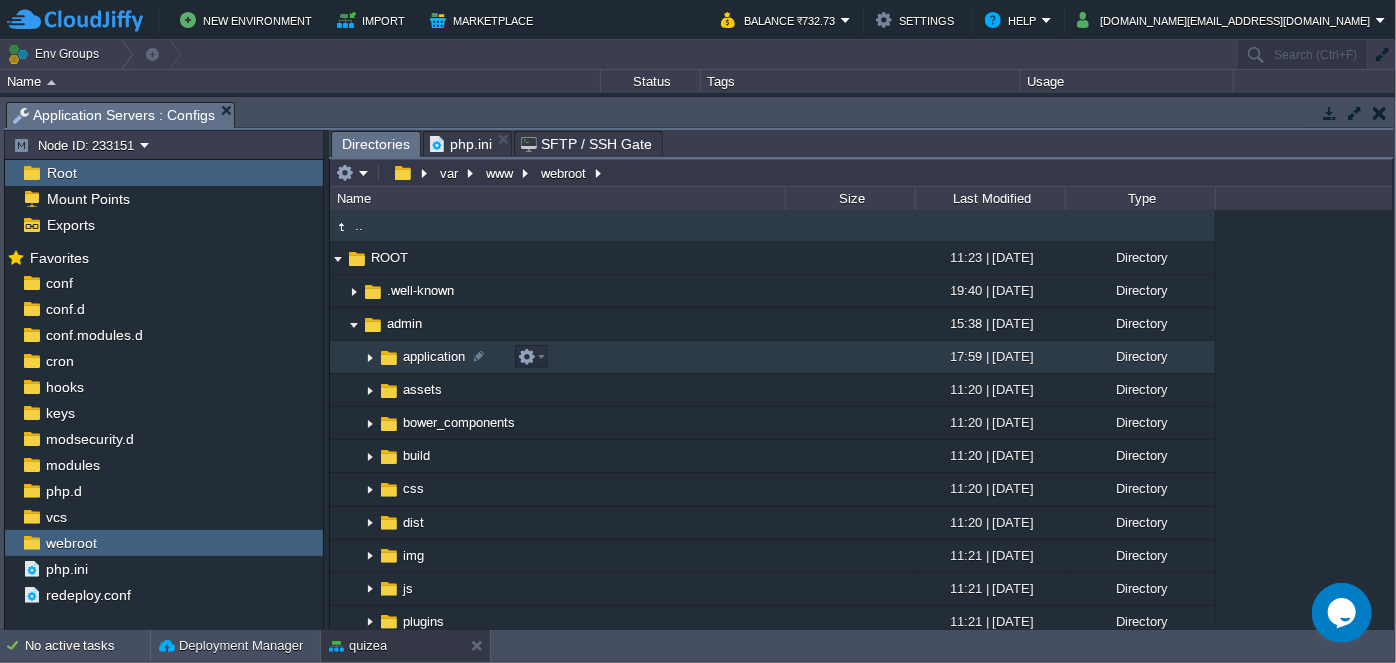 click at bounding box center [370, 357] 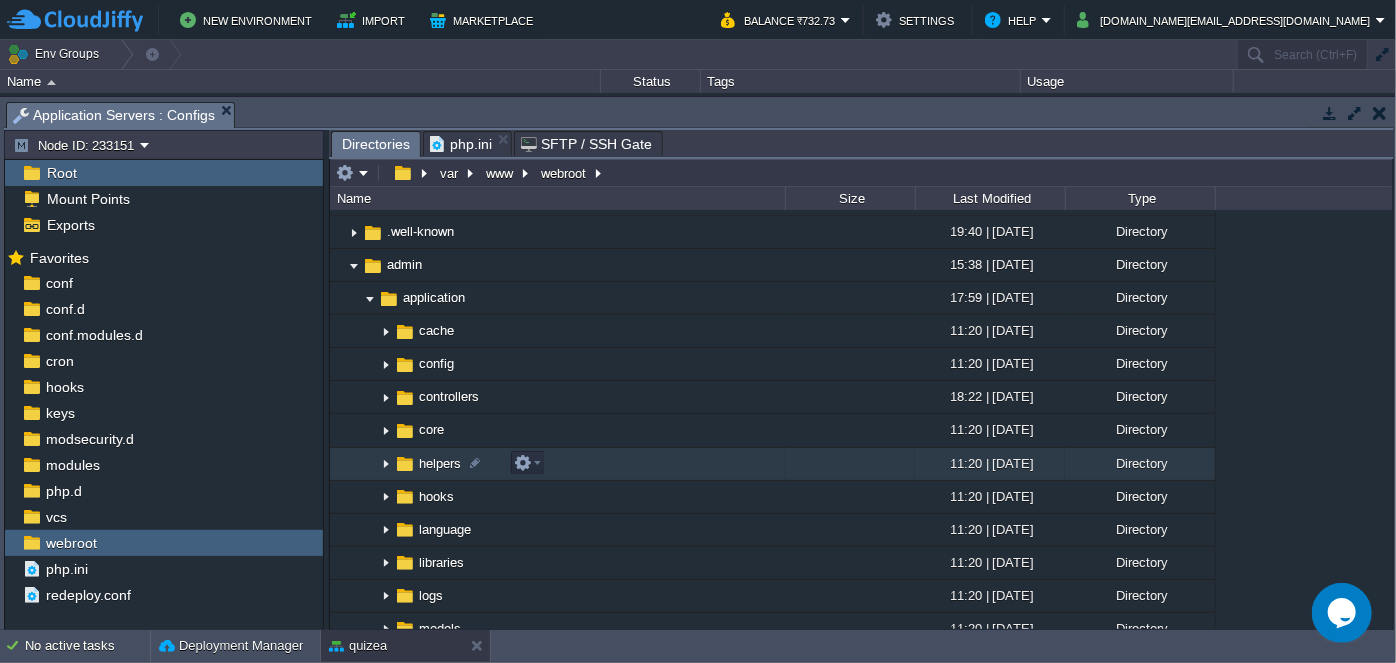 scroll, scrollTop: 90, scrollLeft: 0, axis: vertical 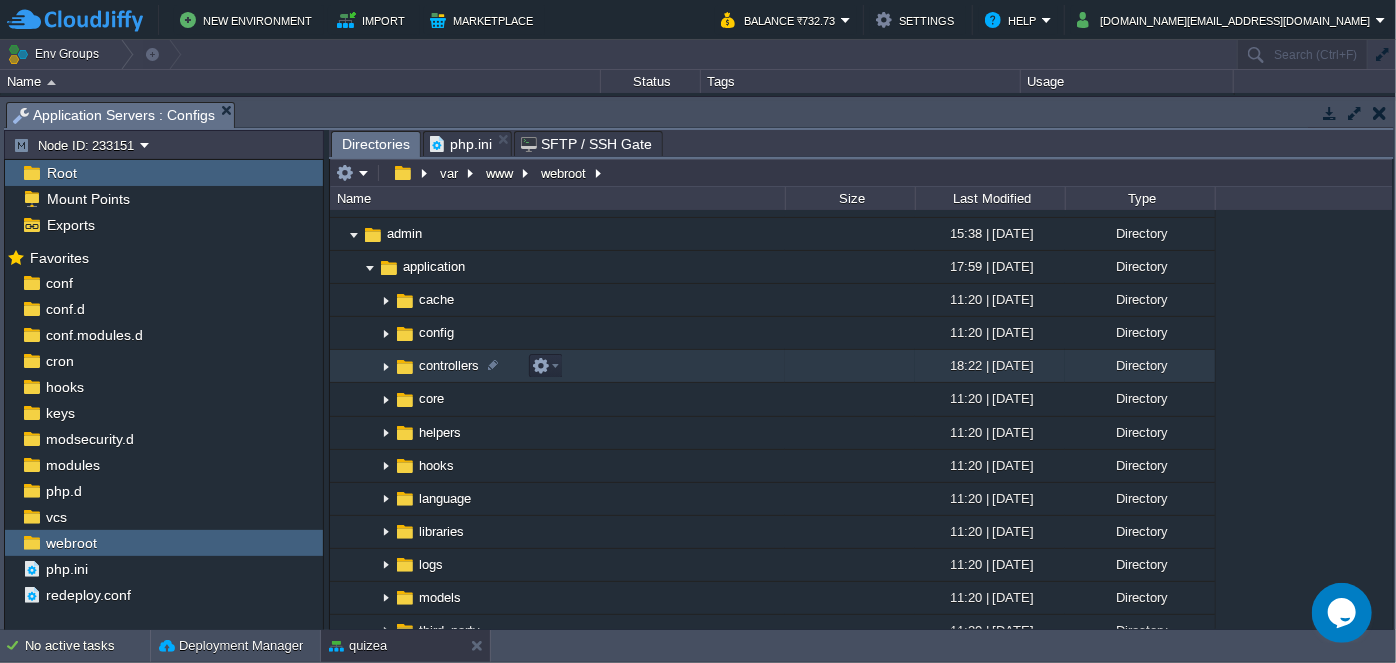 click at bounding box center (386, 366) 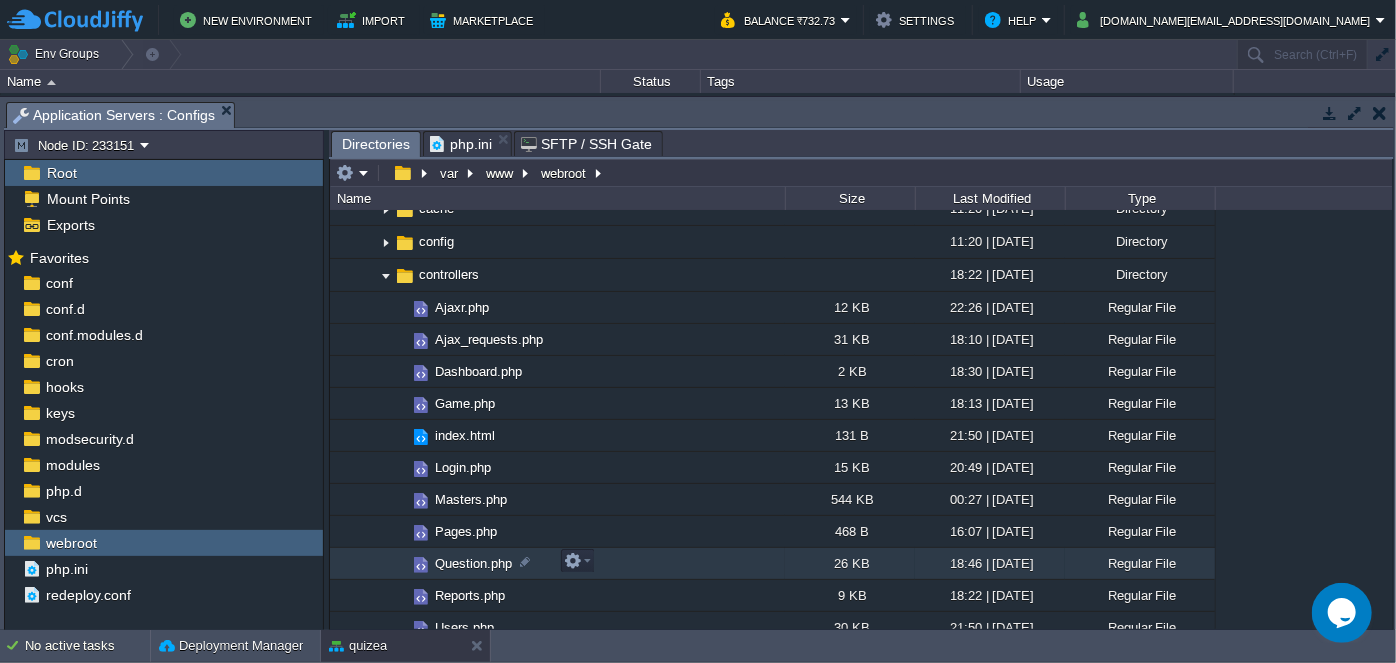 scroll, scrollTop: 272, scrollLeft: 0, axis: vertical 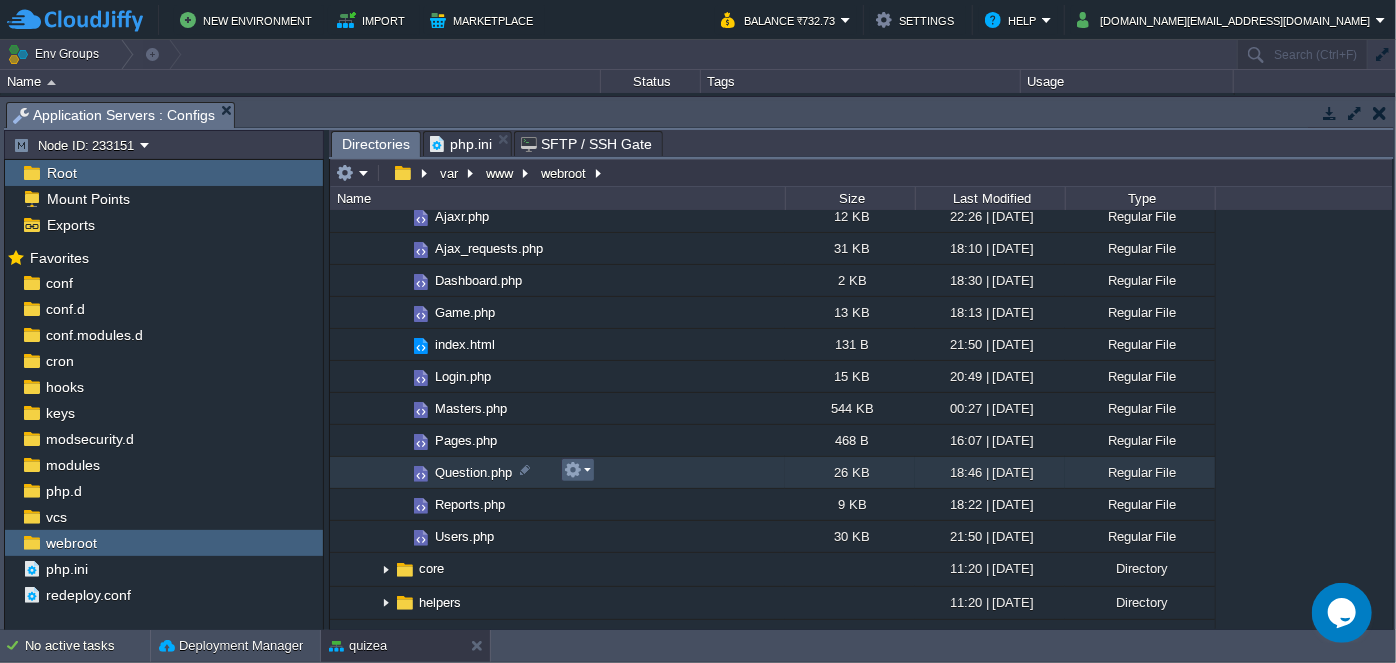 click at bounding box center (577, 470) 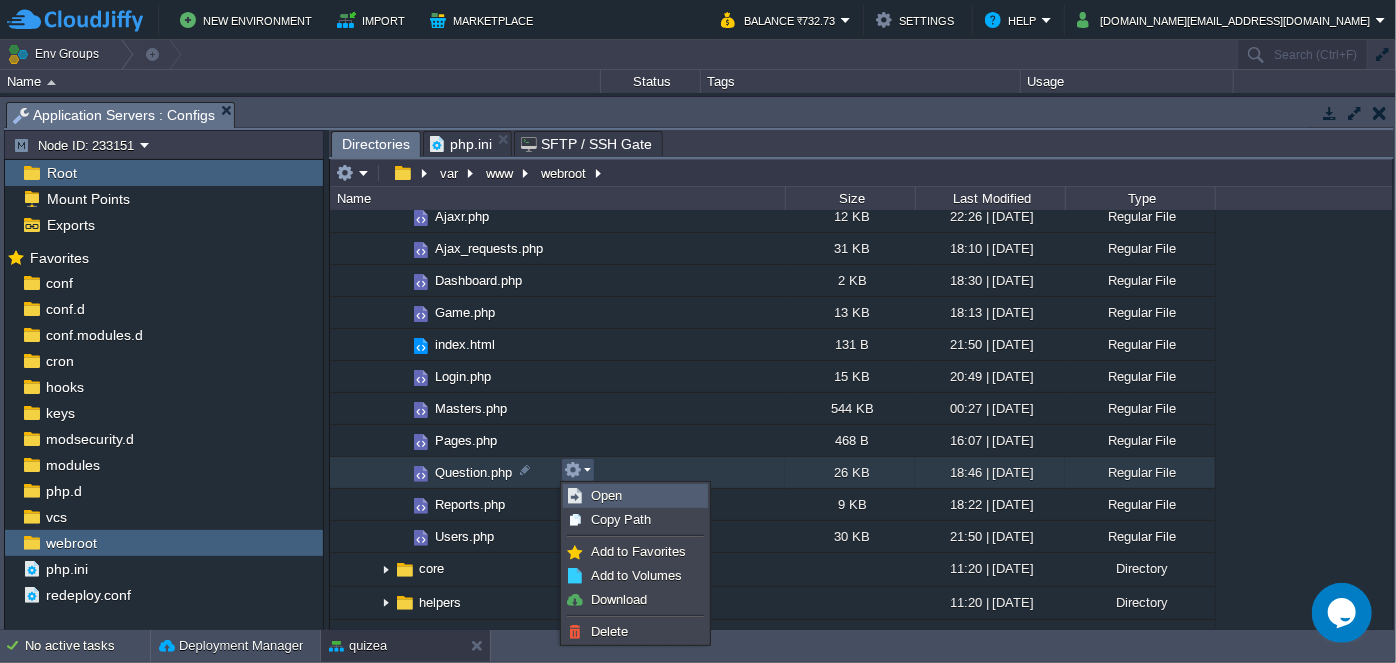 click on "Open" at bounding box center [635, 496] 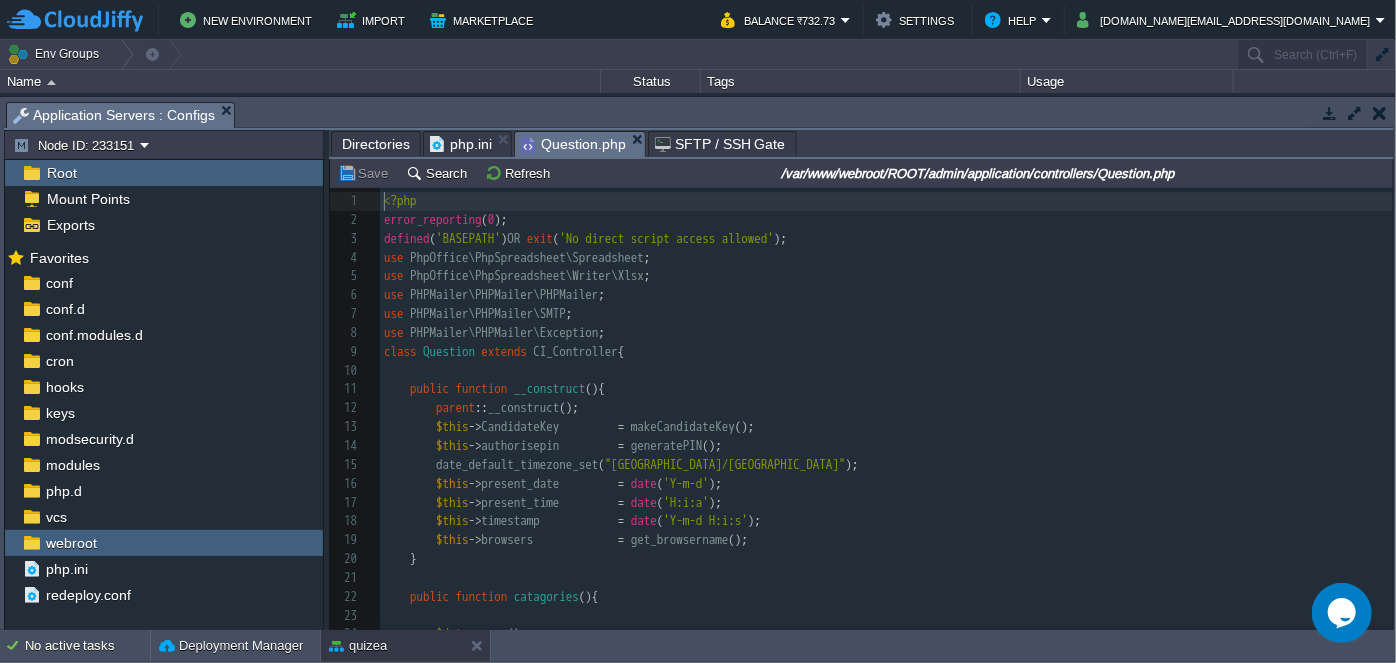 scroll, scrollTop: 6, scrollLeft: 0, axis: vertical 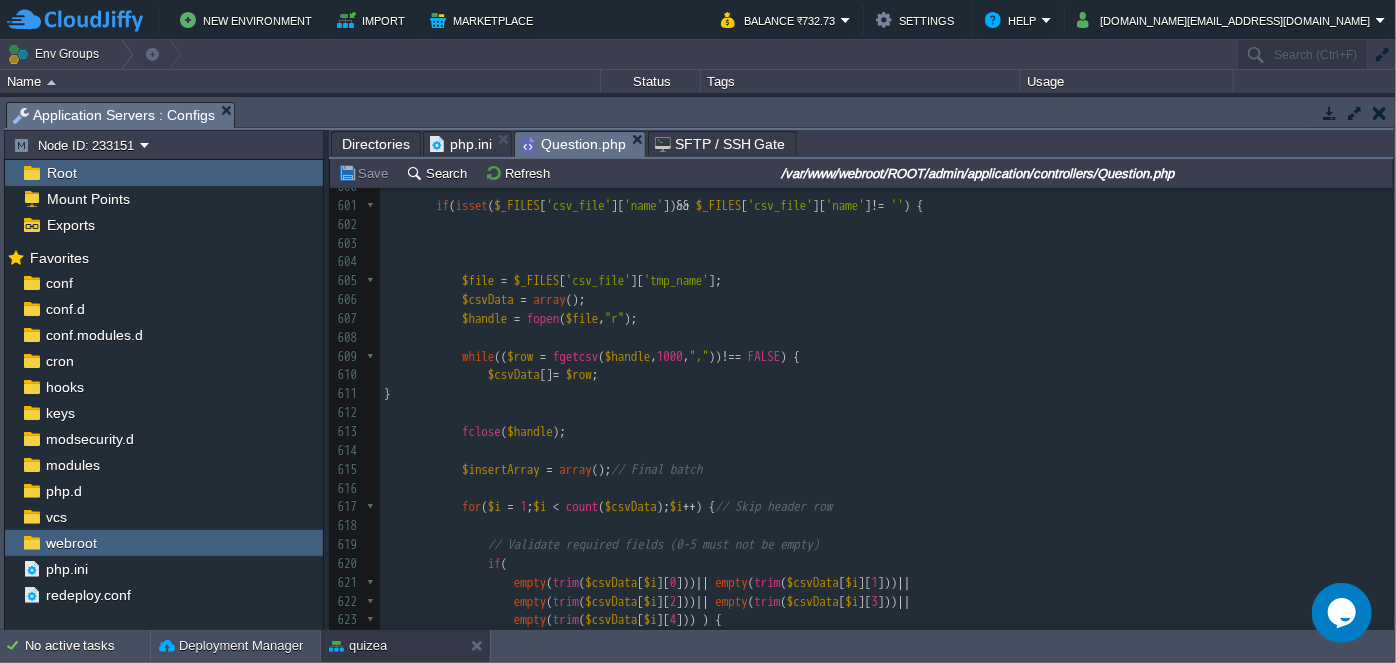 click on "fclose ( $handle );" at bounding box center [886, 432] 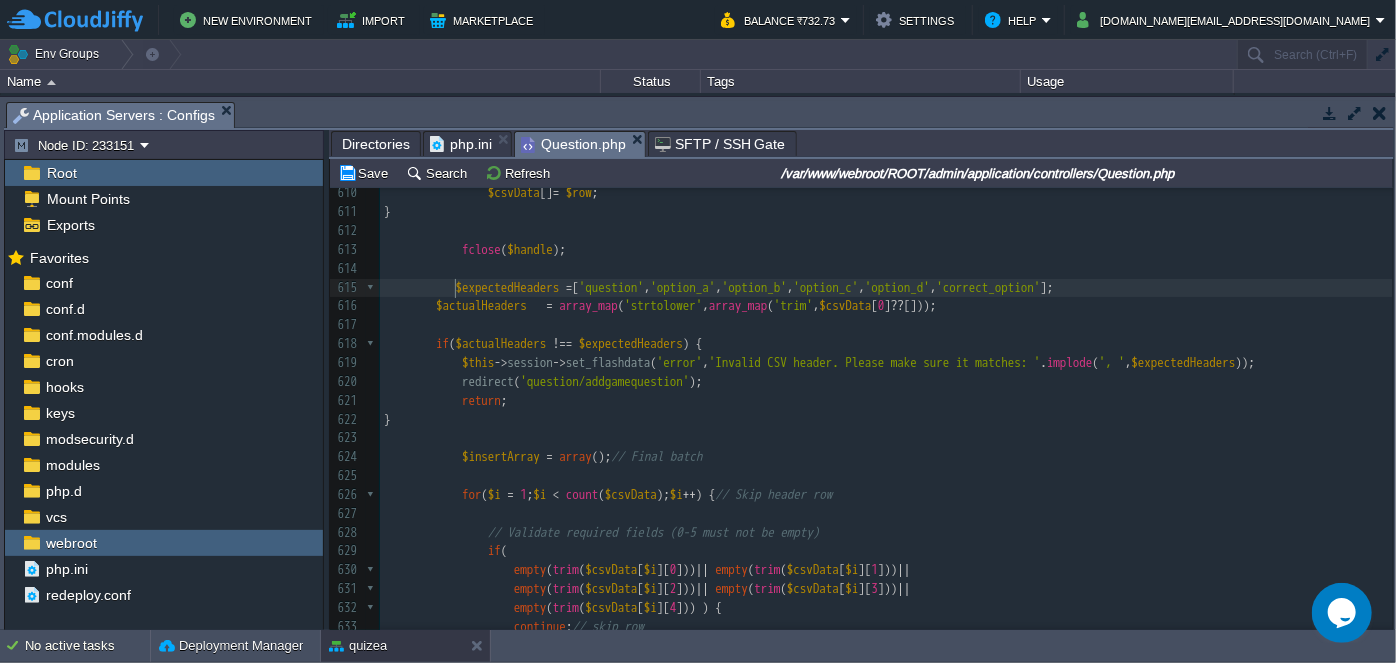 click on "xxxxxxxxxx <?php   590          $year          =   $this -> input -> post ( 'year1' )  ? :  $this -> input -> post ( 'year2' )  ? :  date ( 'Y' ); 591 ​ 592          $language      =   $this -> input -> post ( 'language' )  ??   1 ; 593          $cric_format   =   $this -> input -> post ( 'format' ); 594          $status        =   1 ; 595          $created_at   =   date ( 'Y-m-d h:i A' ); 596 ​ 597          $update_on =   date ( 'Y-m-d h:i A' ); 598 ​ 599          $corectanswer = $this -> input -> post ( 'cans' ); 600 ​ 601          if  ( isset ( $_FILES [ 'csv_file' ][ 'name' ])  &&   $_FILES [ 'csv_file' ][ 'name' ]  !=   '' ) { 602 ​ 603               604 ​ 605              $file   =   $_FILES [ 'csv_file' ][ 'tmp_name' ]; 606              $csvData   =   array (); 607              $handle   =   fopen ( $file ,  "r" ); 608 ​ 609              while  (( $row   =   fgetcsv ( $handle ,  1000 ,  "," ))  !==   FALSE ) { 610 $csvData []  =   $row" at bounding box center (886, 307) 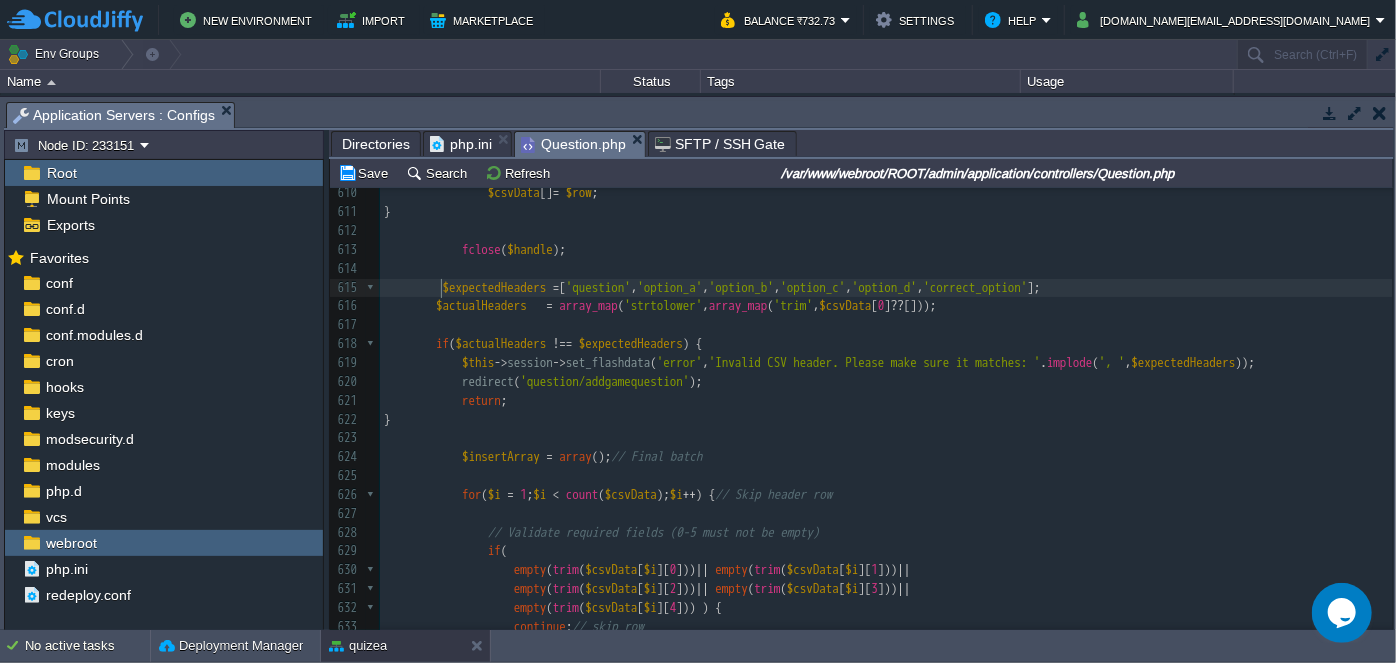 click at bounding box center (413, 287) 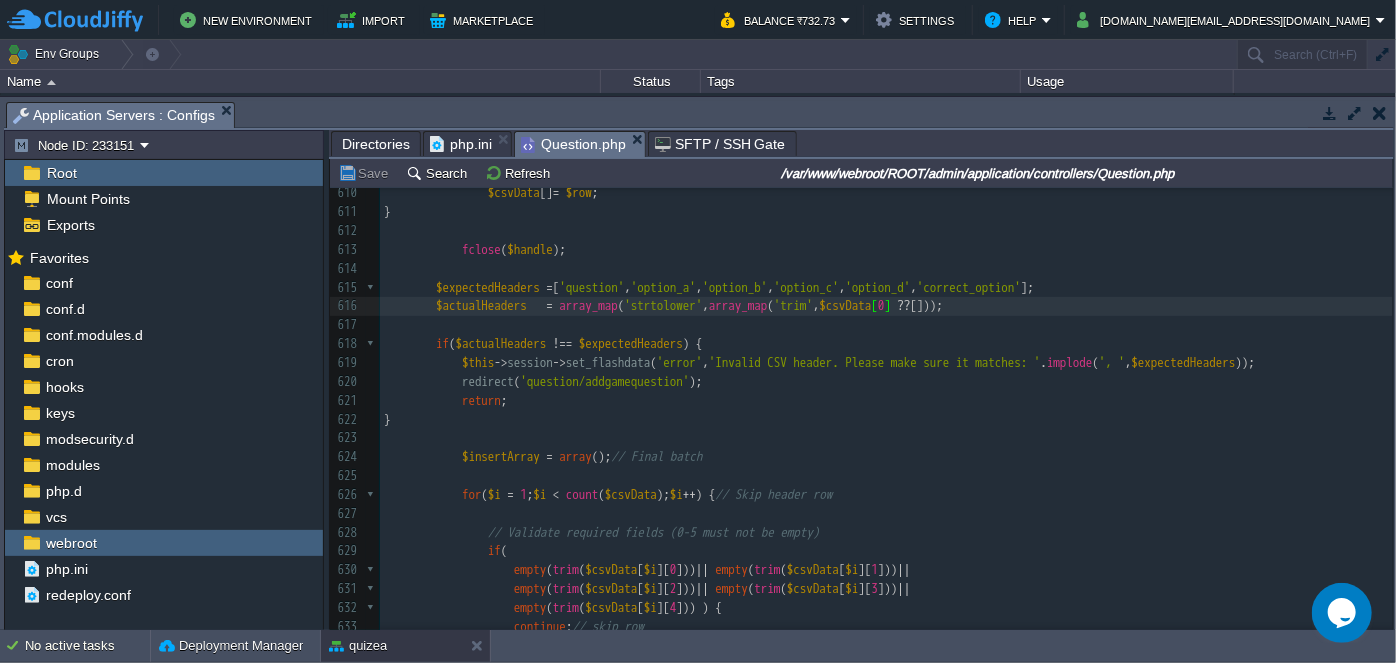 scroll, scrollTop: 12272, scrollLeft: 0, axis: vertical 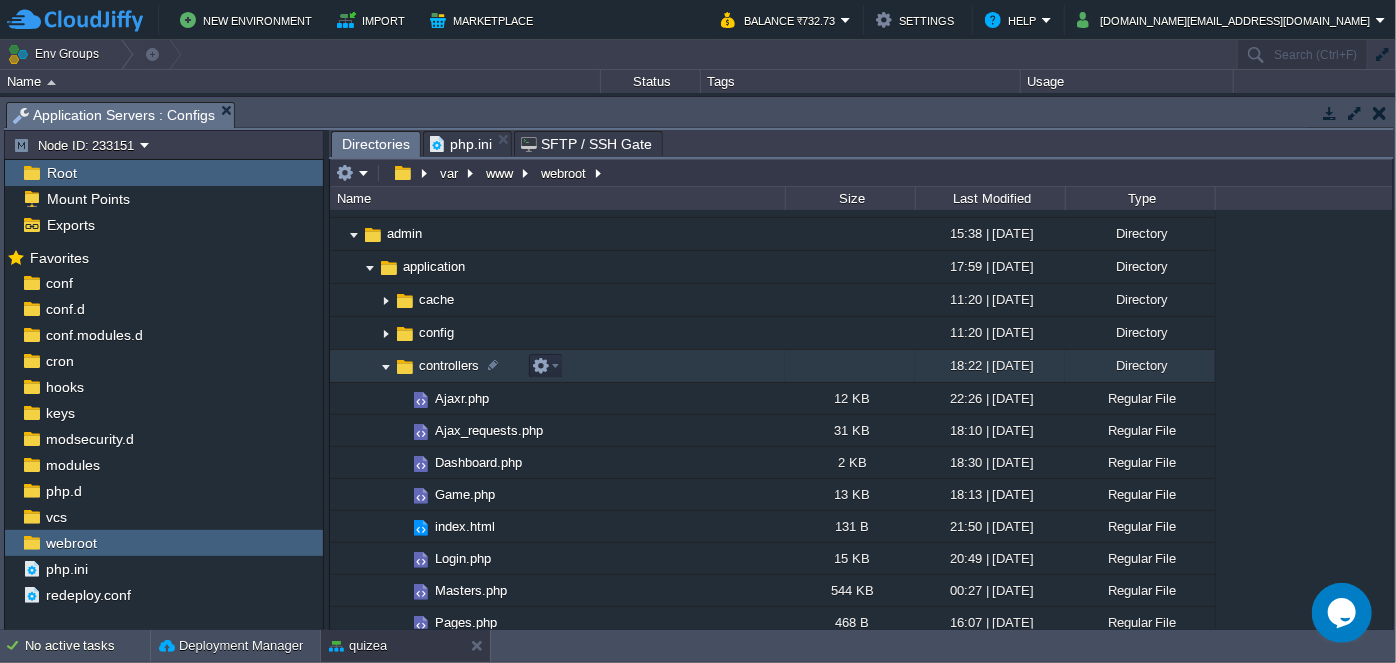 click at bounding box center [386, 366] 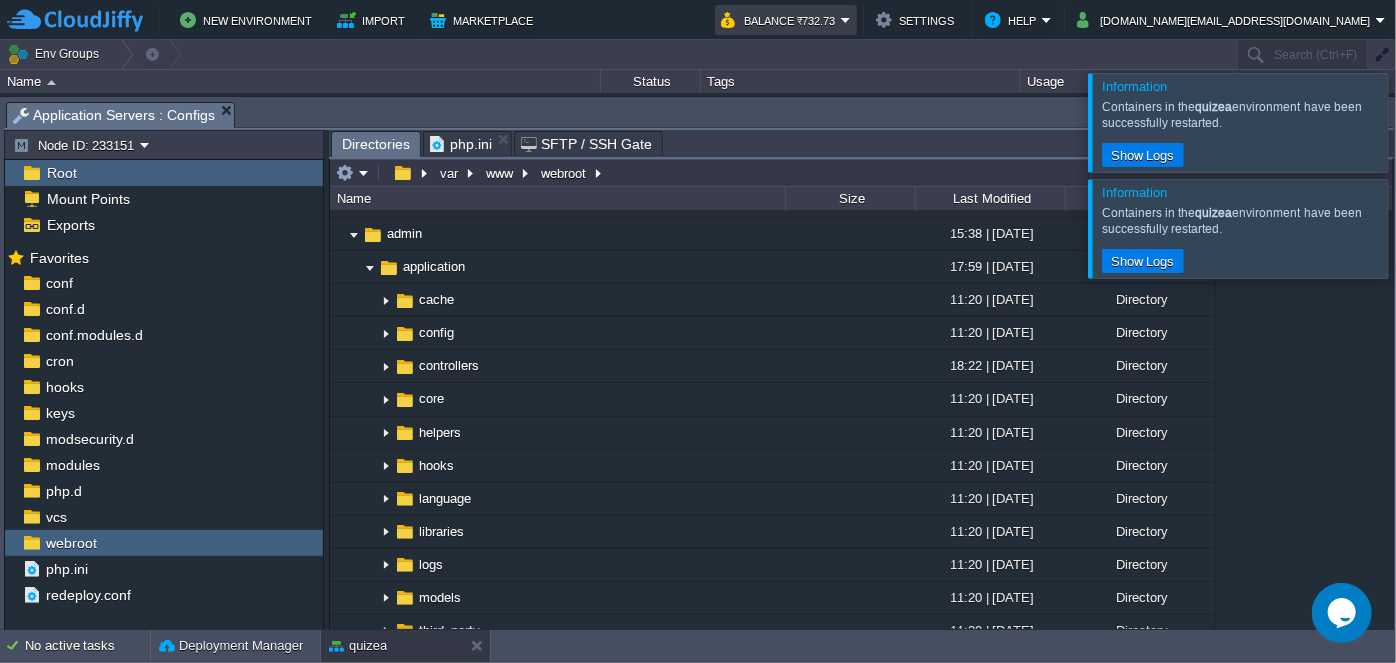 scroll, scrollTop: 331, scrollLeft: 0, axis: vertical 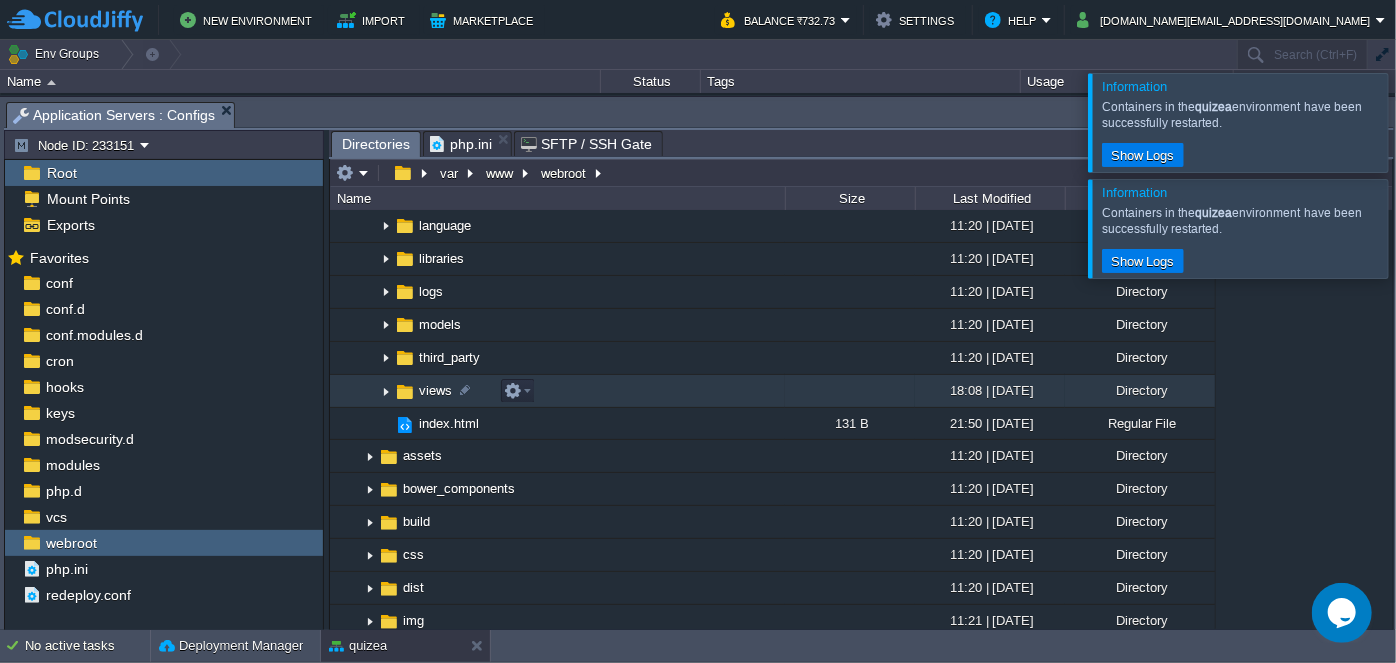 click at bounding box center [386, 391] 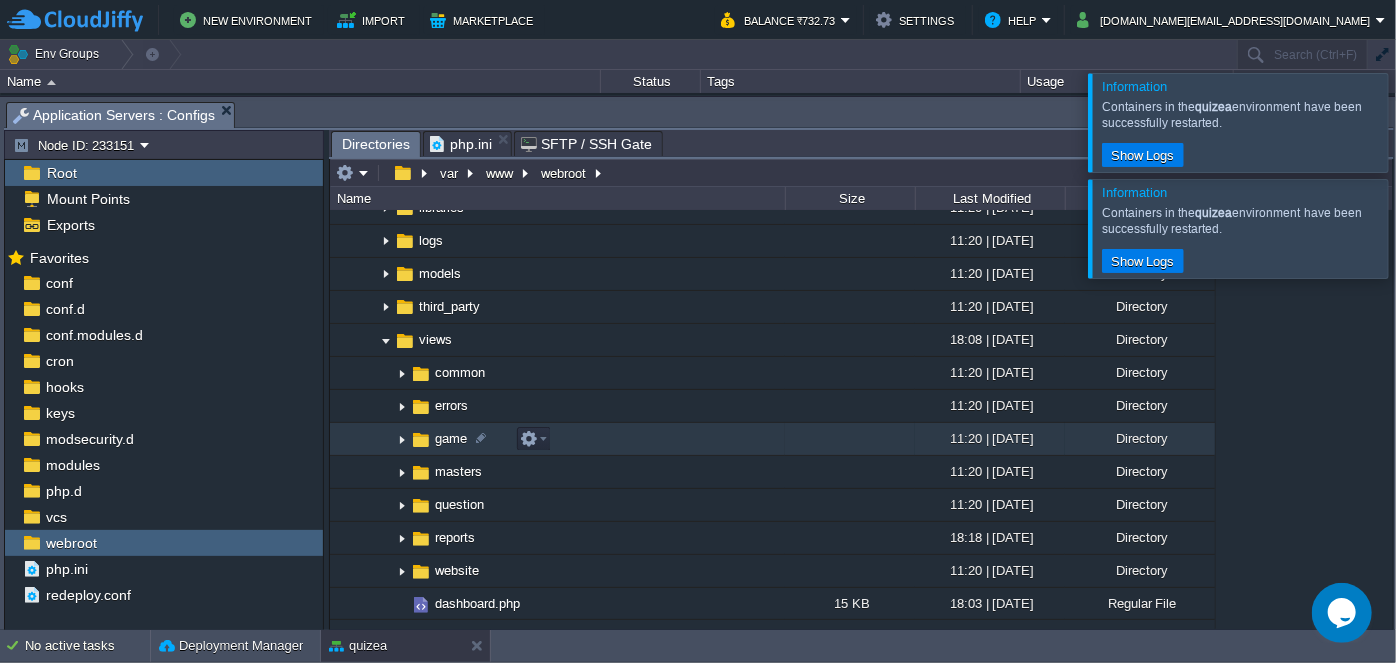 scroll, scrollTop: 454, scrollLeft: 0, axis: vertical 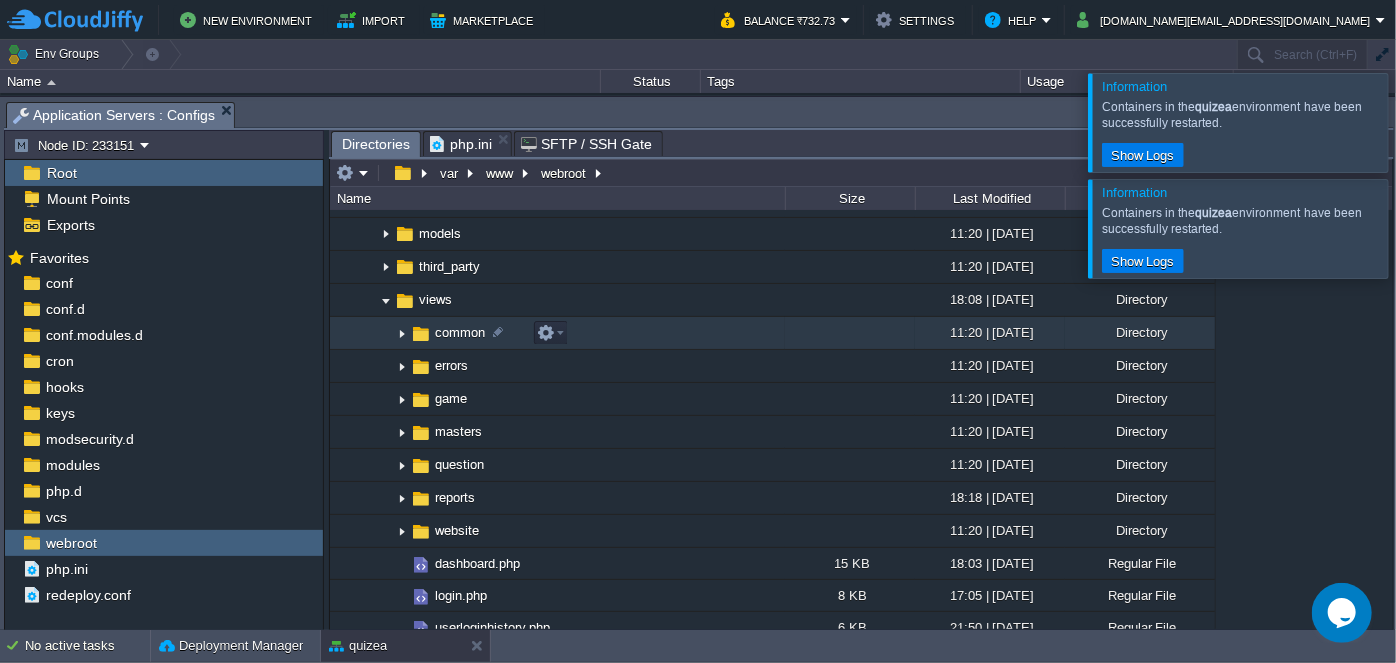 click at bounding box center [402, 333] 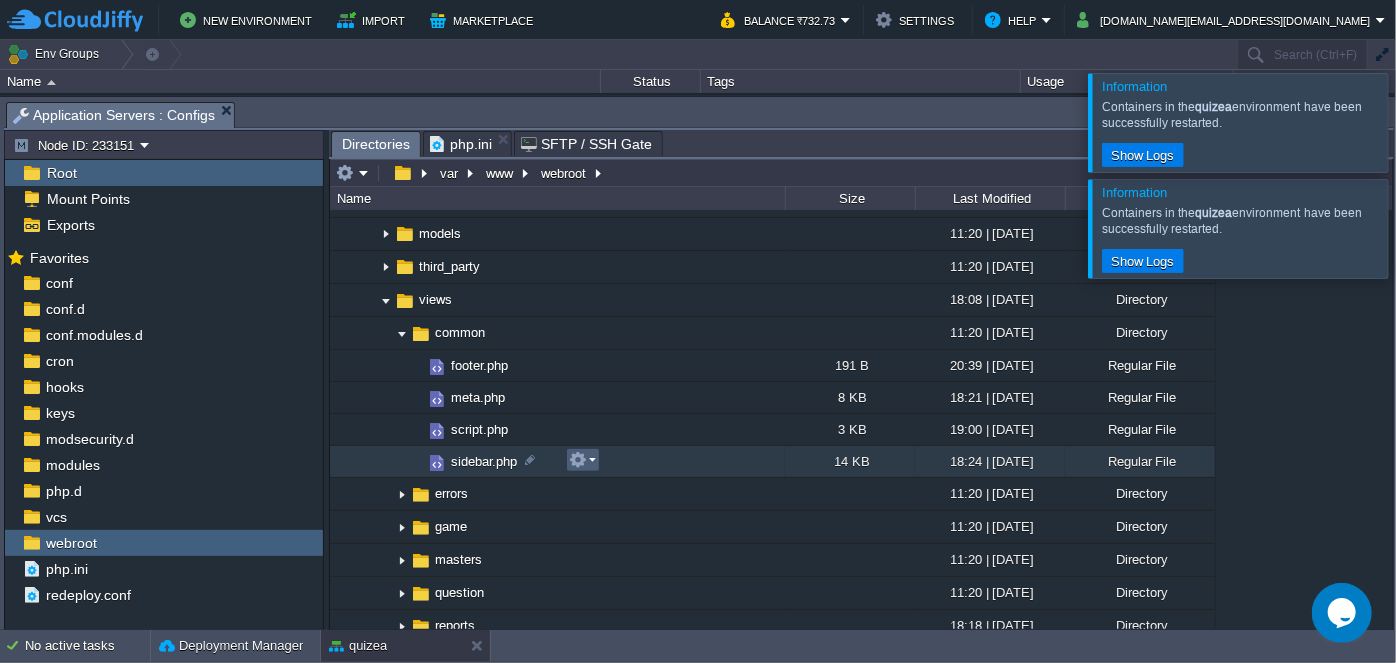 click at bounding box center [582, 460] 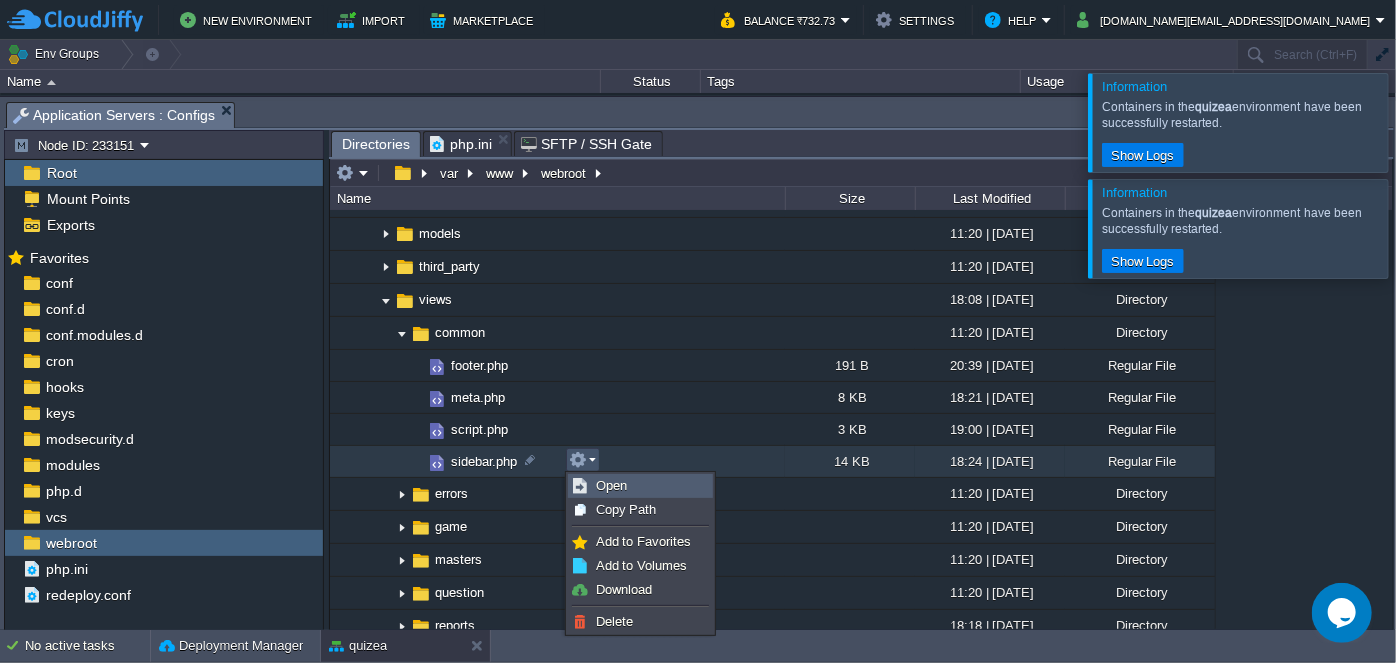 click on "Open" at bounding box center [611, 485] 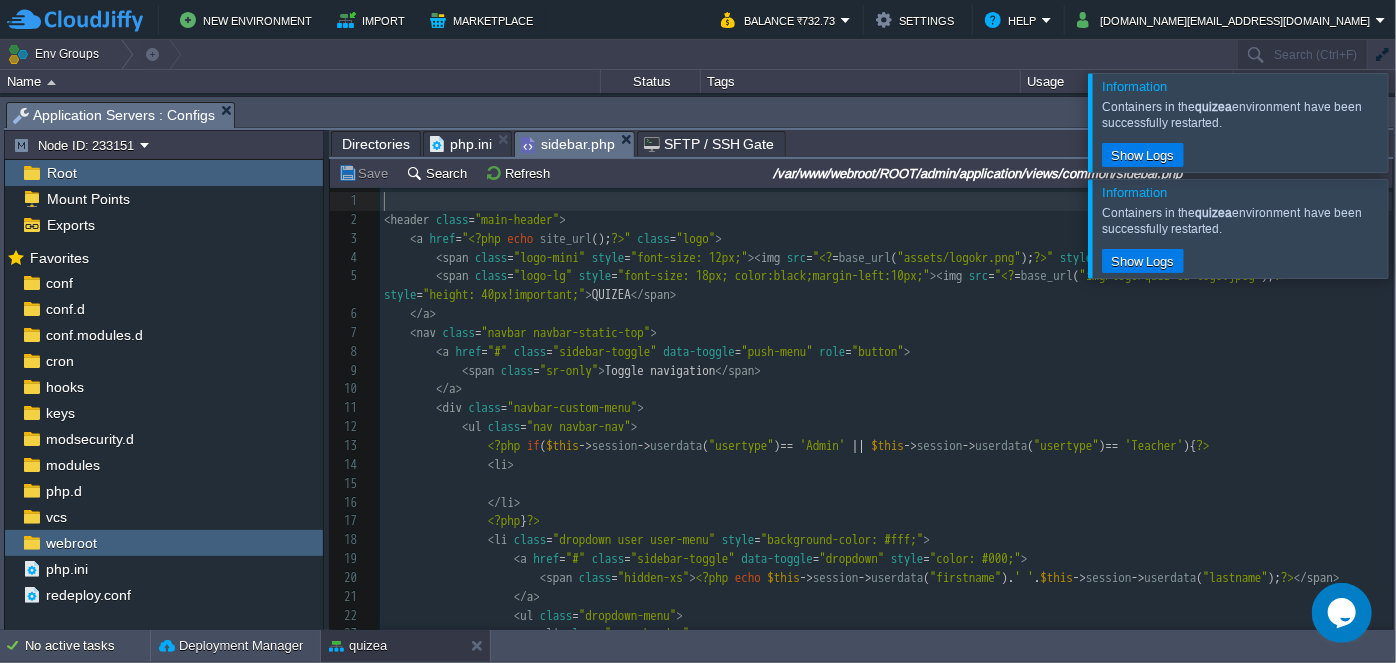 scroll, scrollTop: 6, scrollLeft: 0, axis: vertical 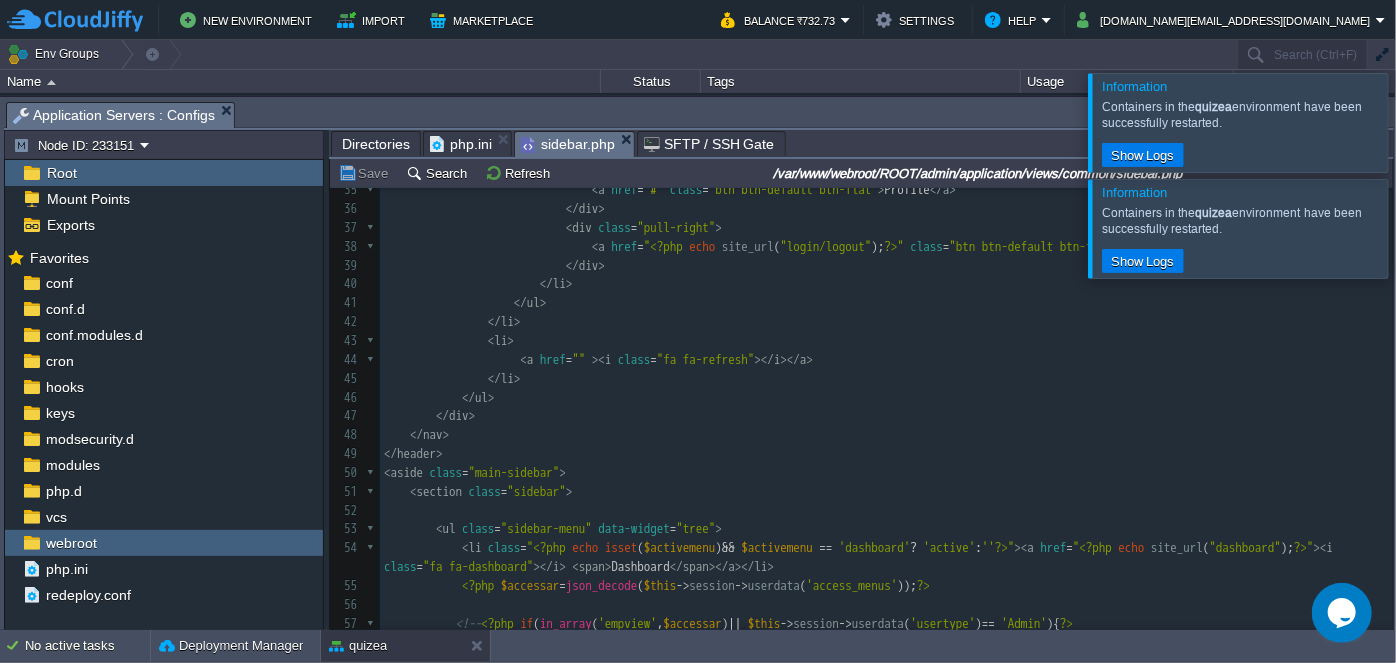 click at bounding box center (1420, 122) 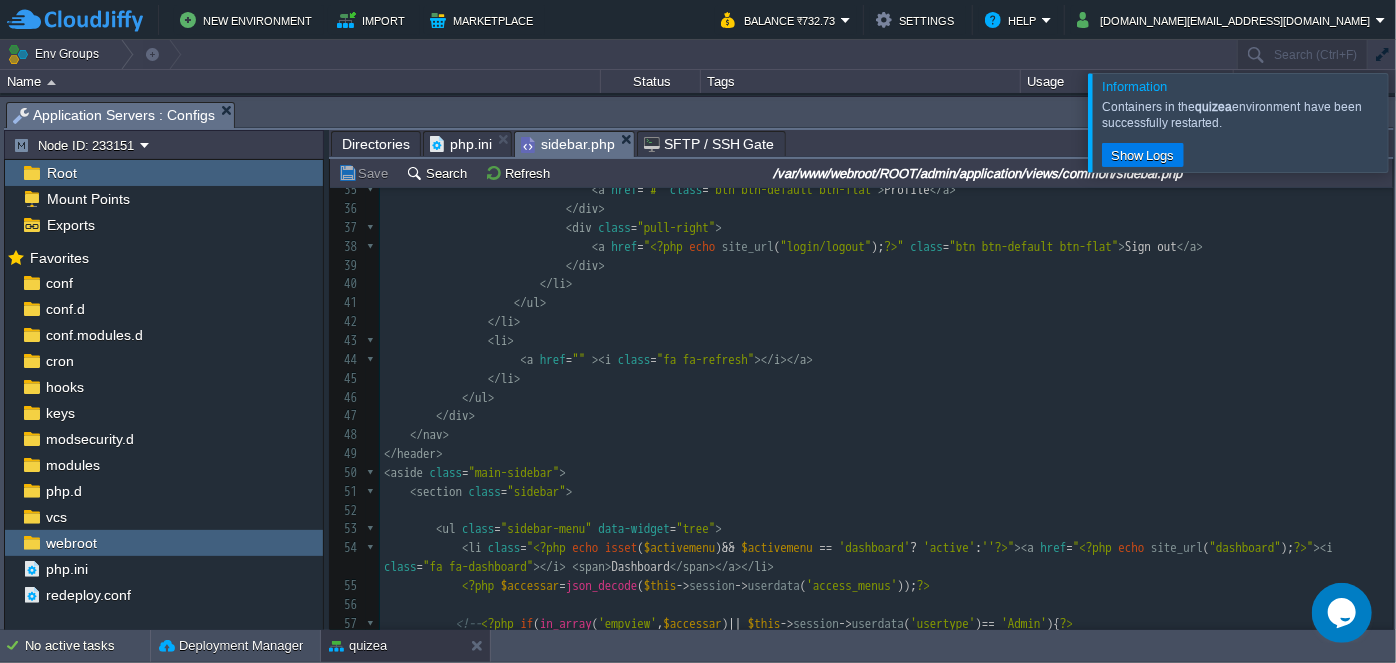 click at bounding box center [1420, 122] 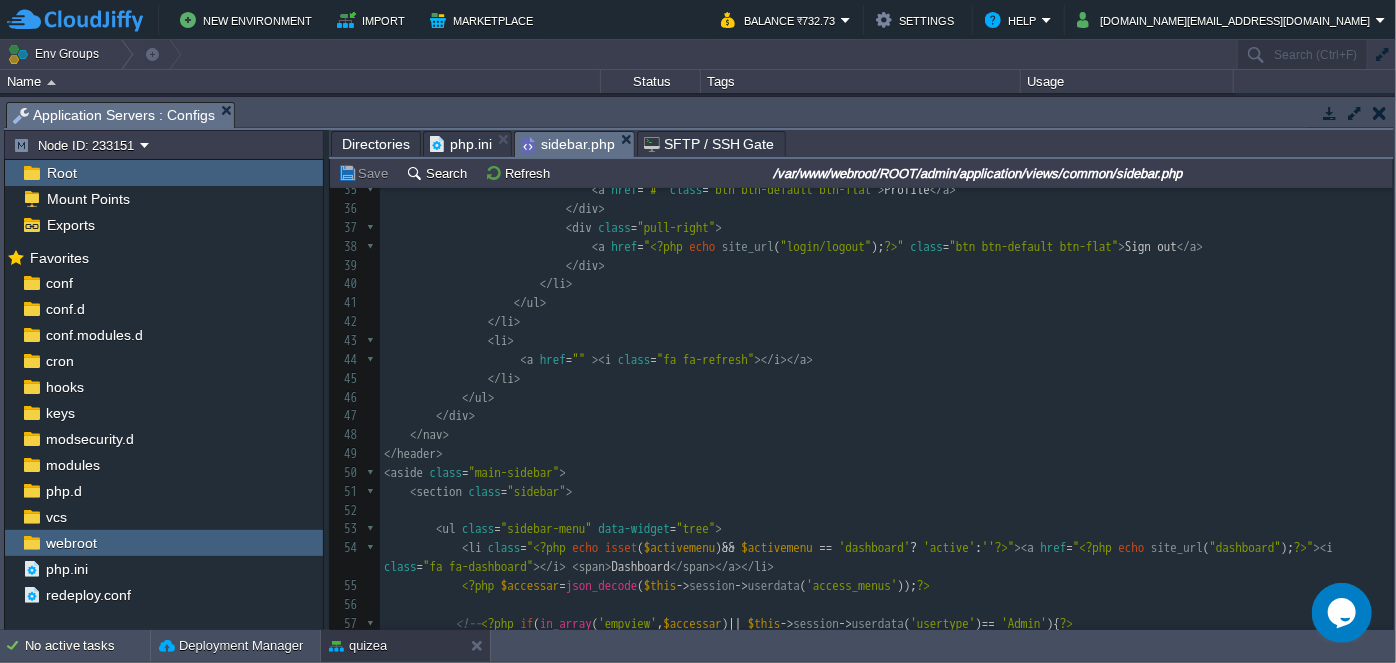 scroll, scrollTop: 323, scrollLeft: 0, axis: vertical 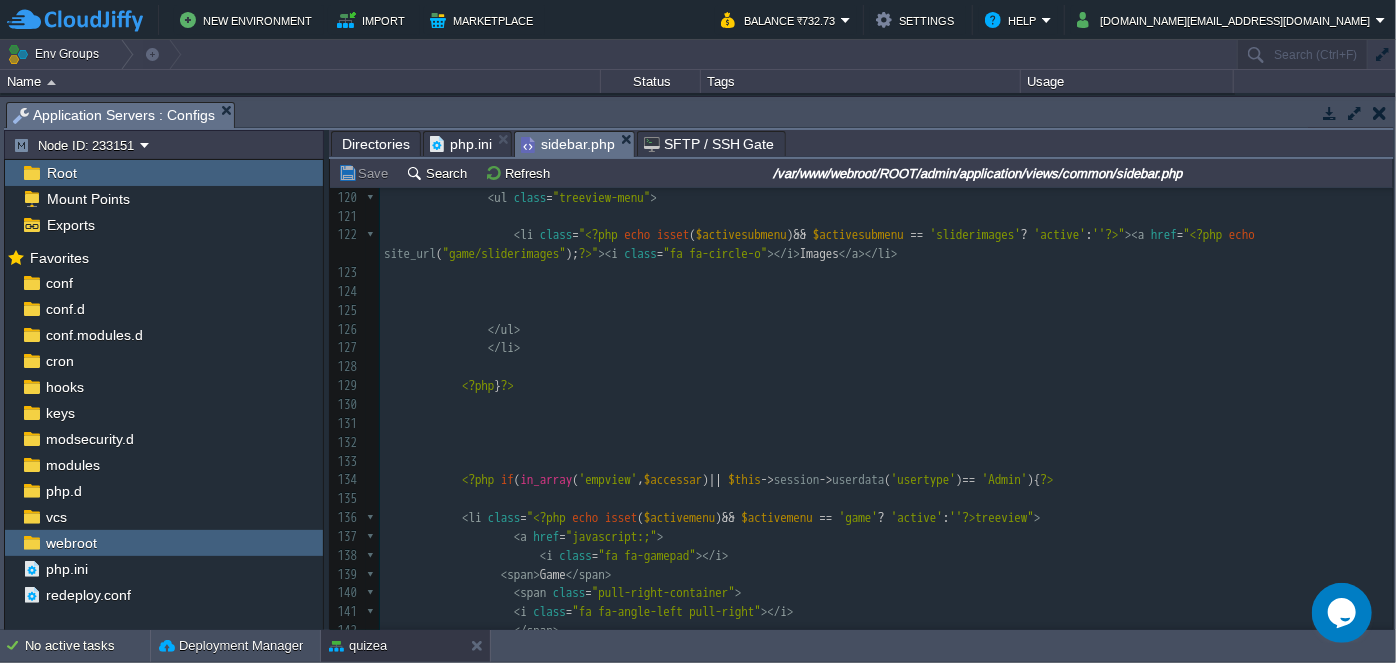 click on "<?php  }  ?>" at bounding box center [886, 386] 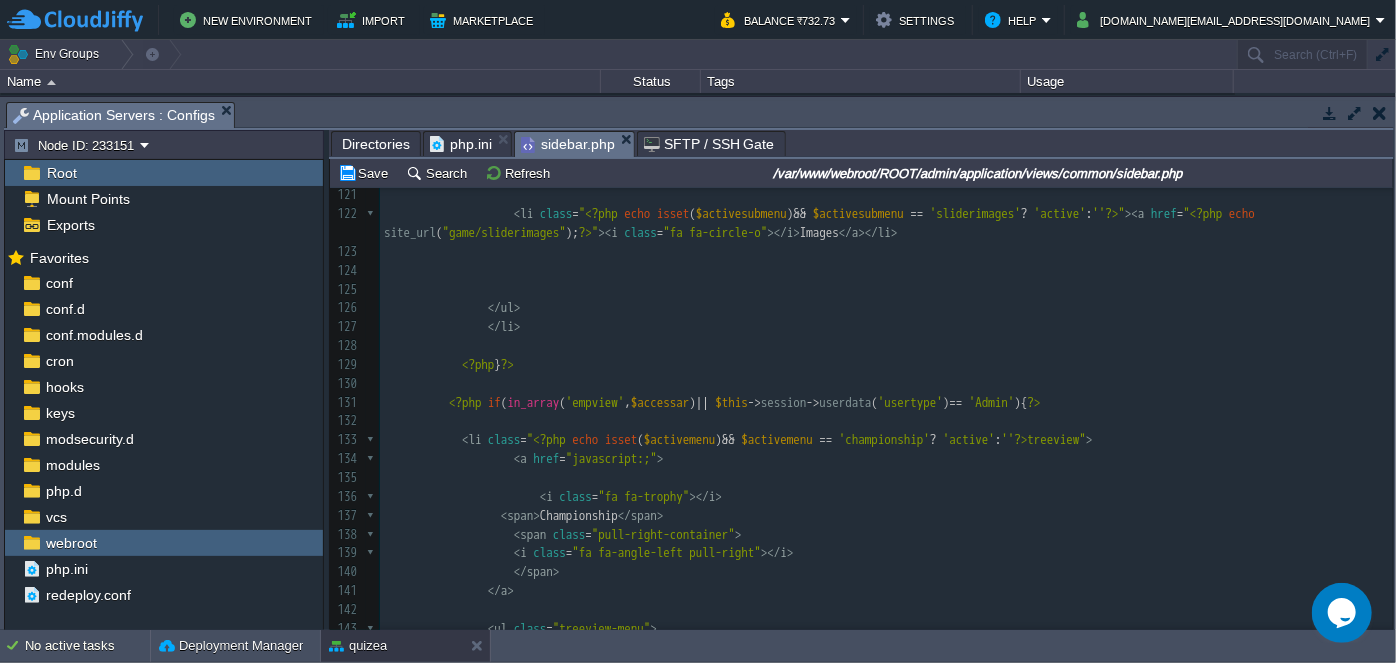 click on "<?php  }  ?>" at bounding box center (886, 365) 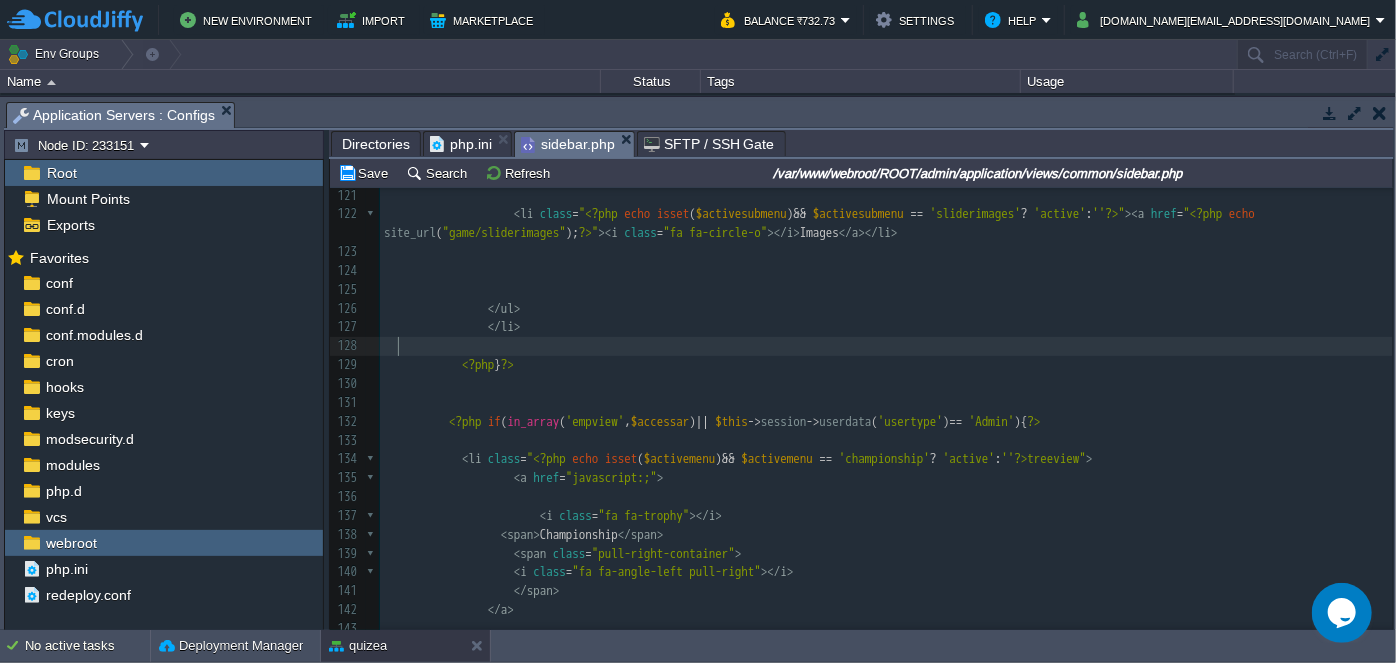 click at bounding box center [886, 346] 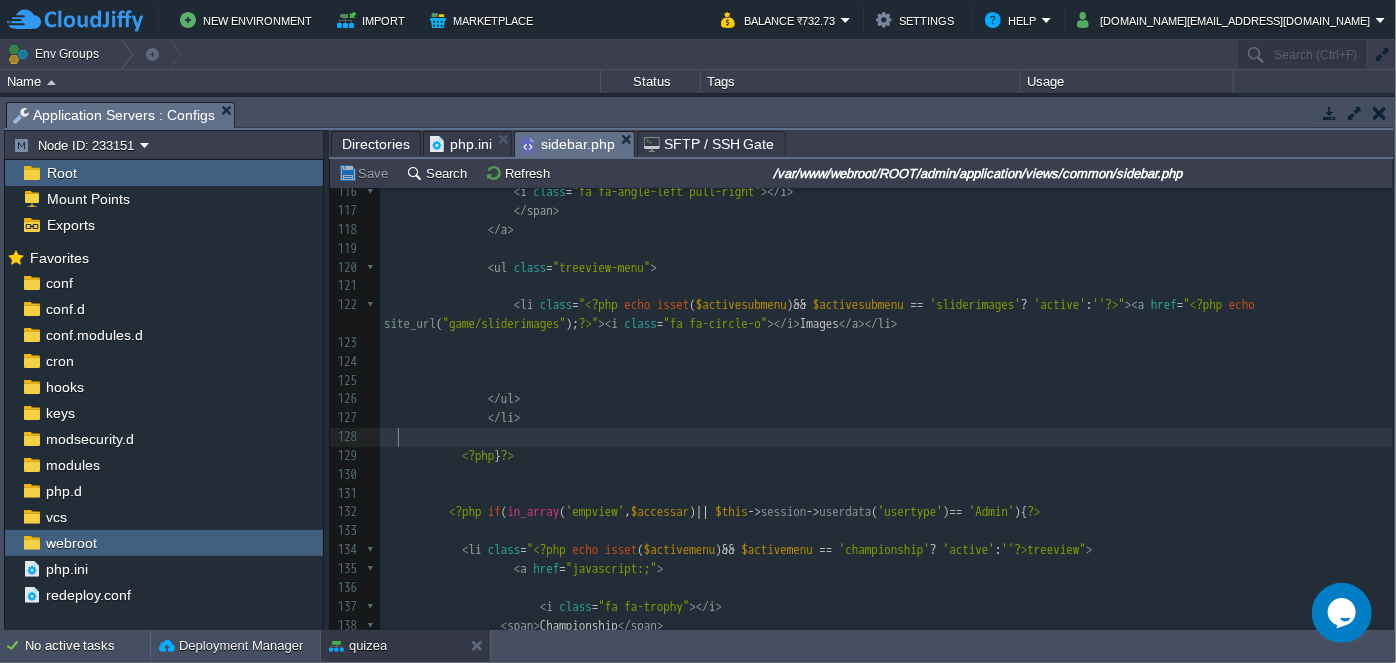 click at bounding box center (1381, 648) 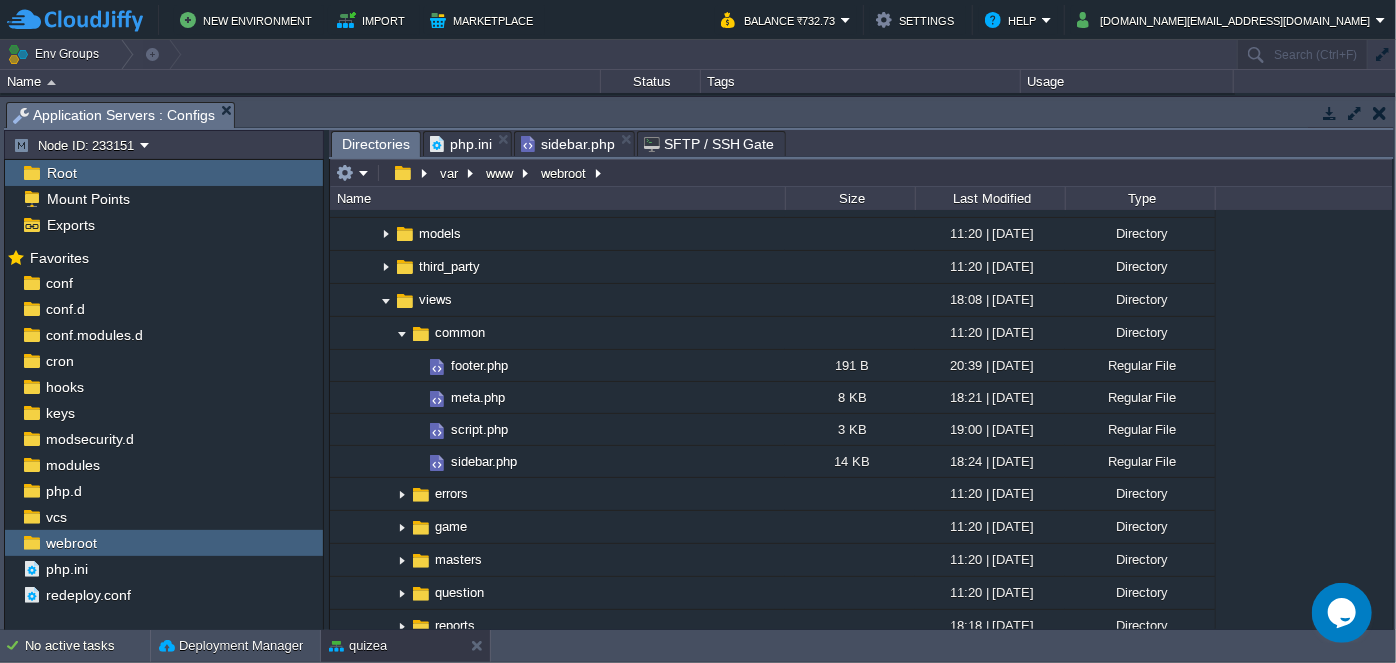 click on "Directories" at bounding box center (376, 144) 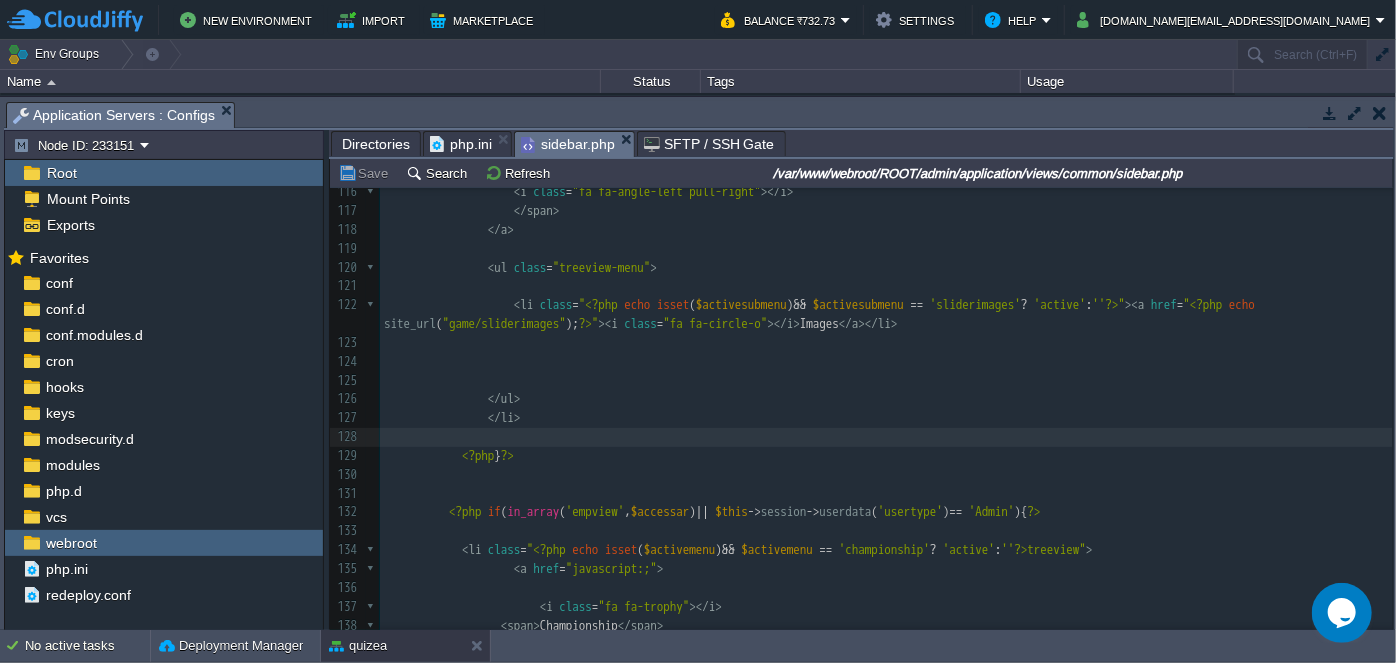 click on "sidebar.php" at bounding box center [568, 144] 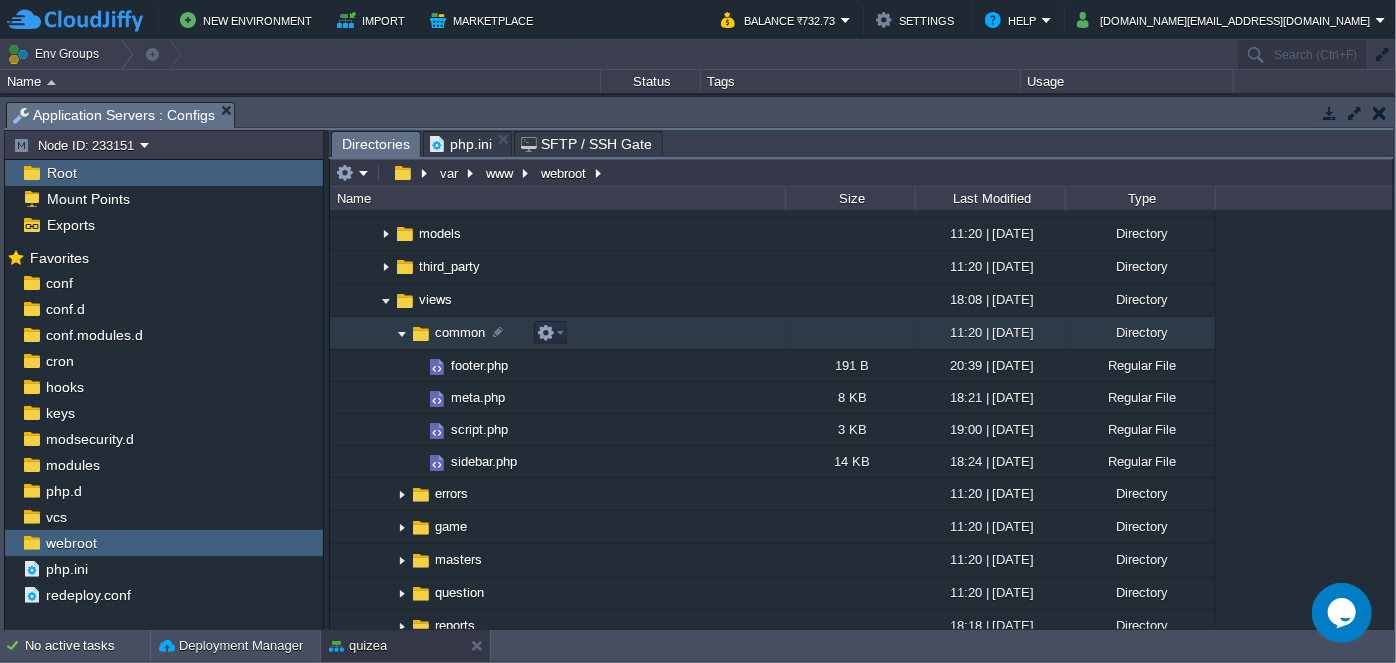 click at bounding box center (402, 333) 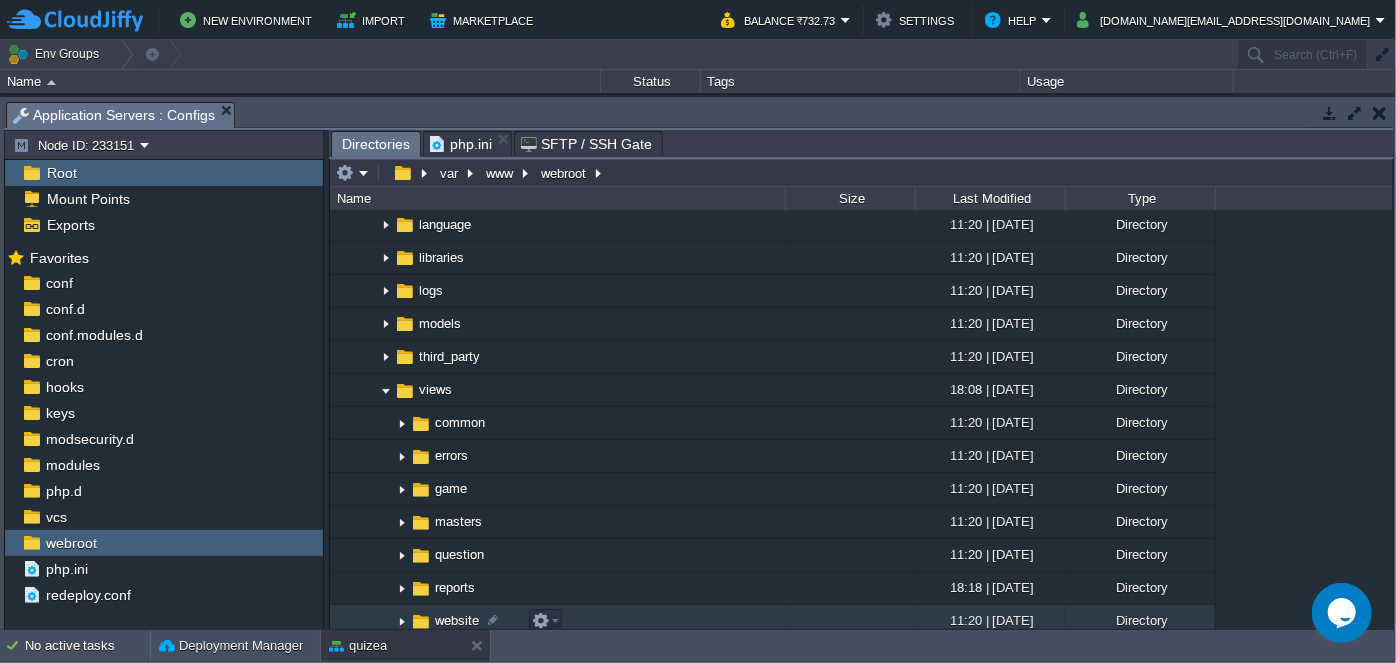 scroll, scrollTop: 363, scrollLeft: 0, axis: vertical 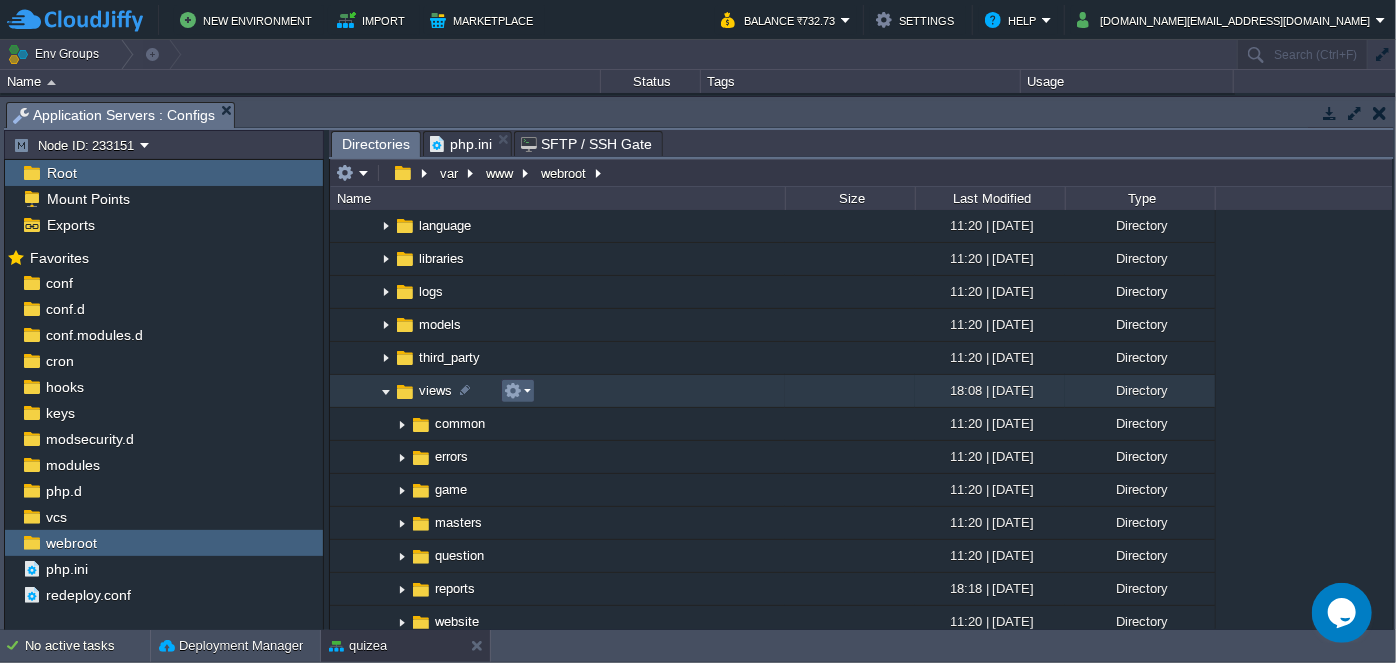 click at bounding box center [517, 391] 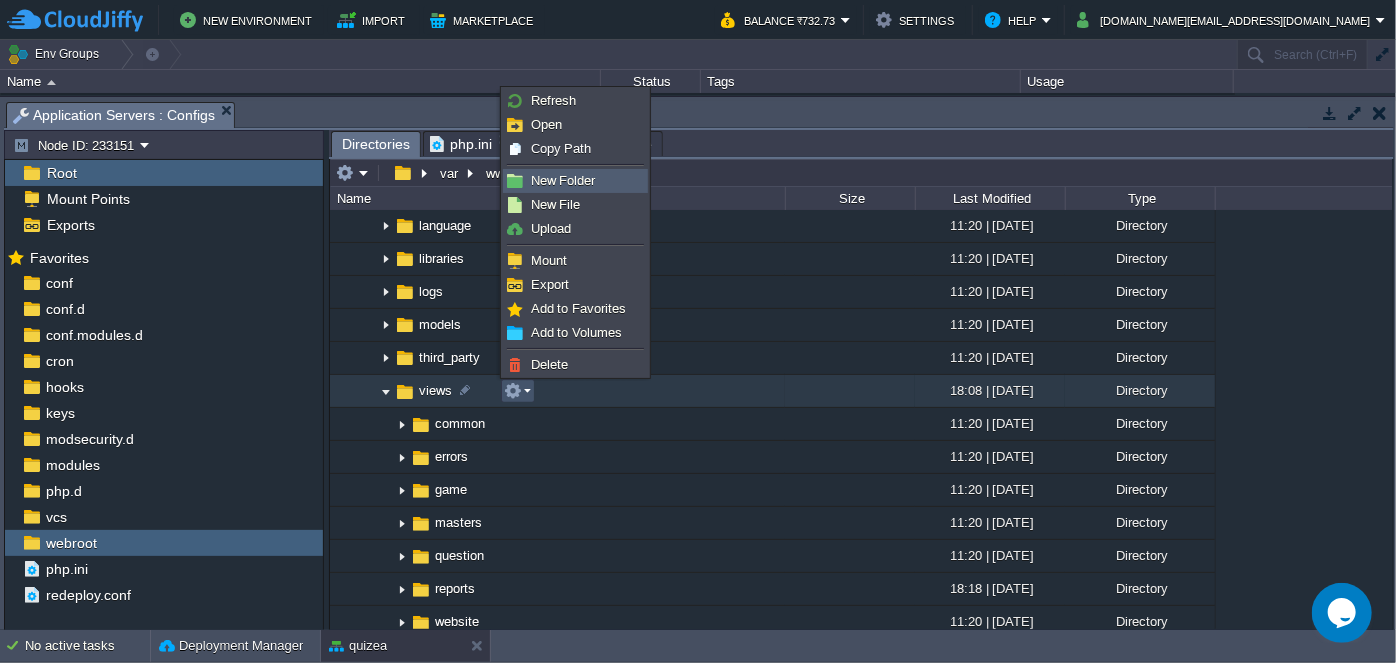click on "New Folder" at bounding box center [563, 180] 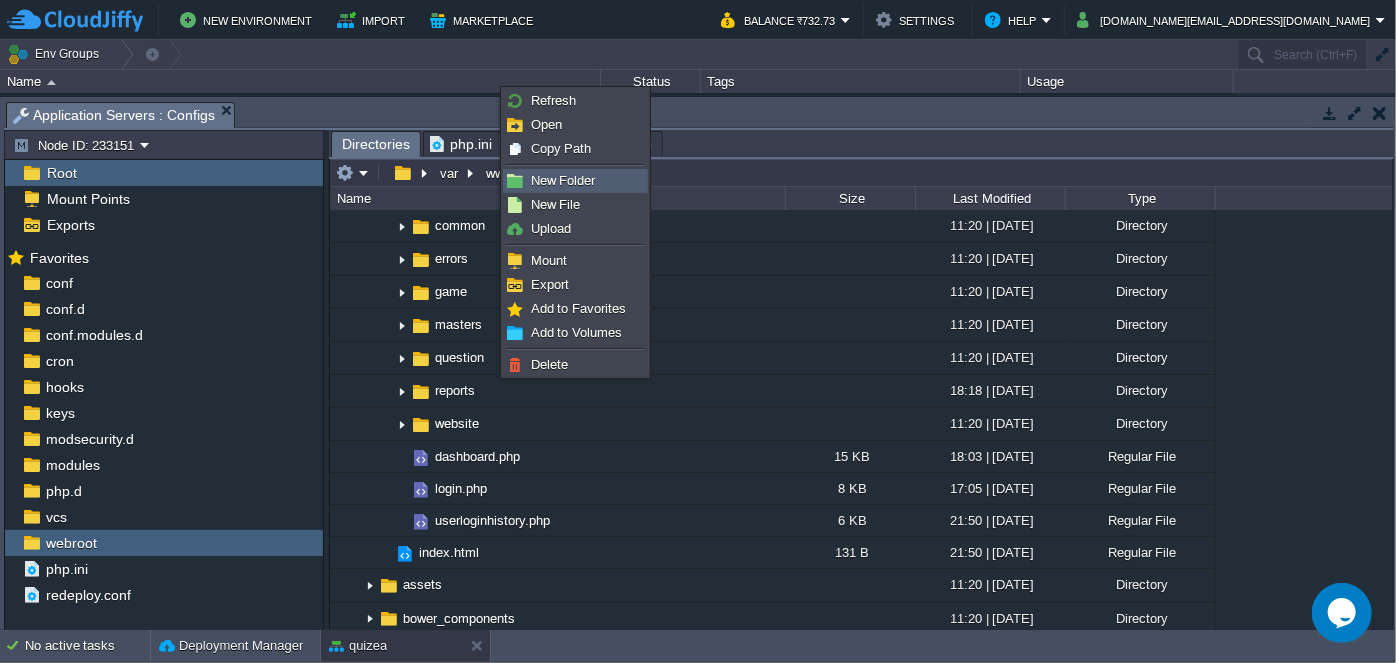 scroll, scrollTop: 0, scrollLeft: 0, axis: both 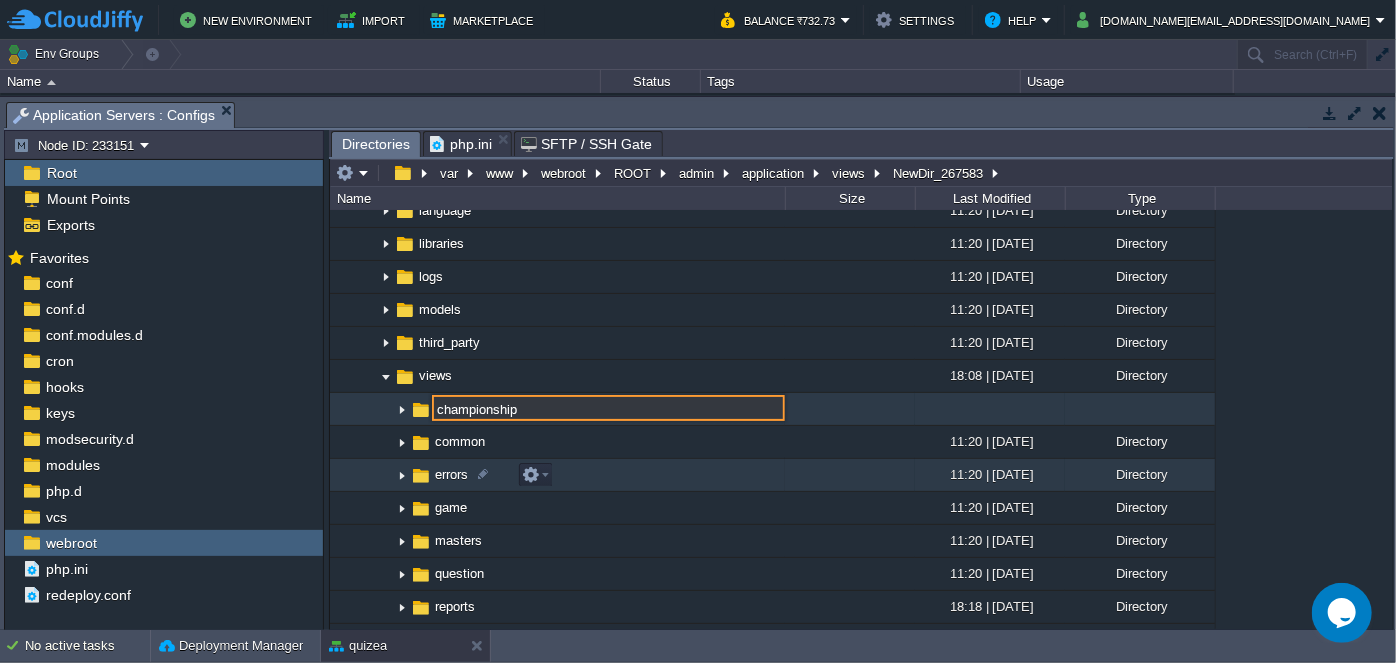 type on "championship" 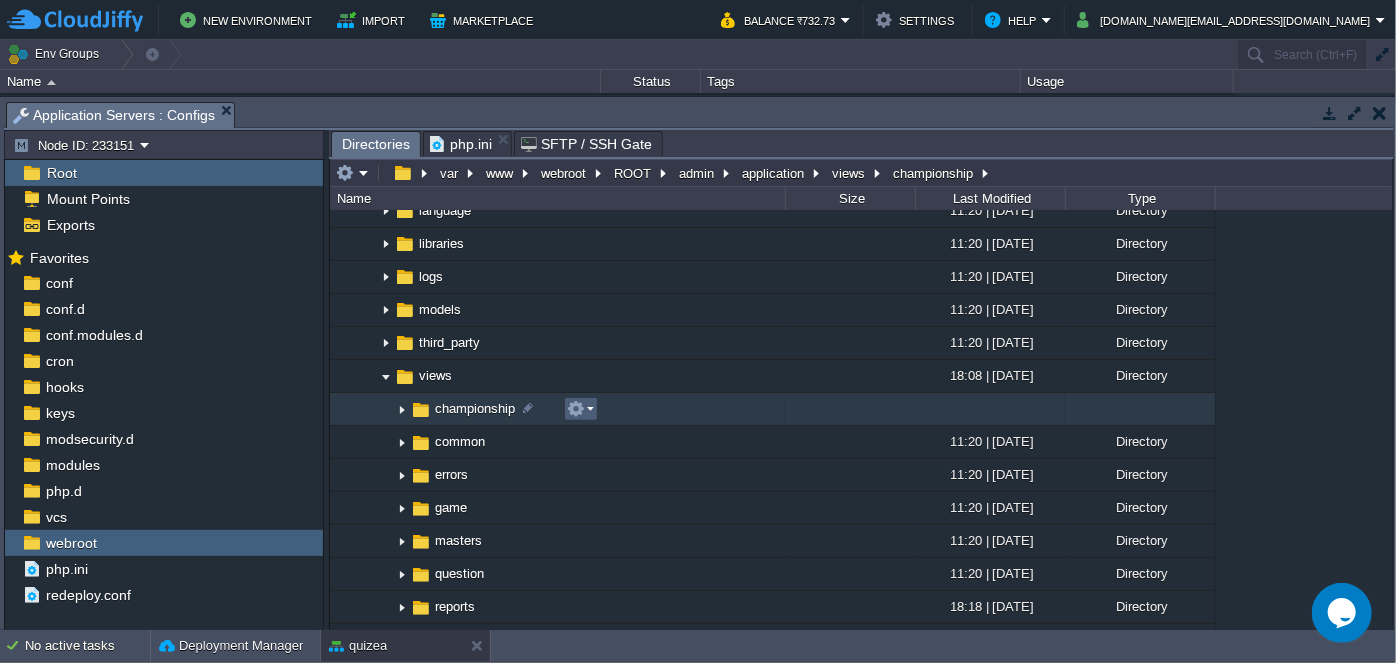 click at bounding box center [580, 409] 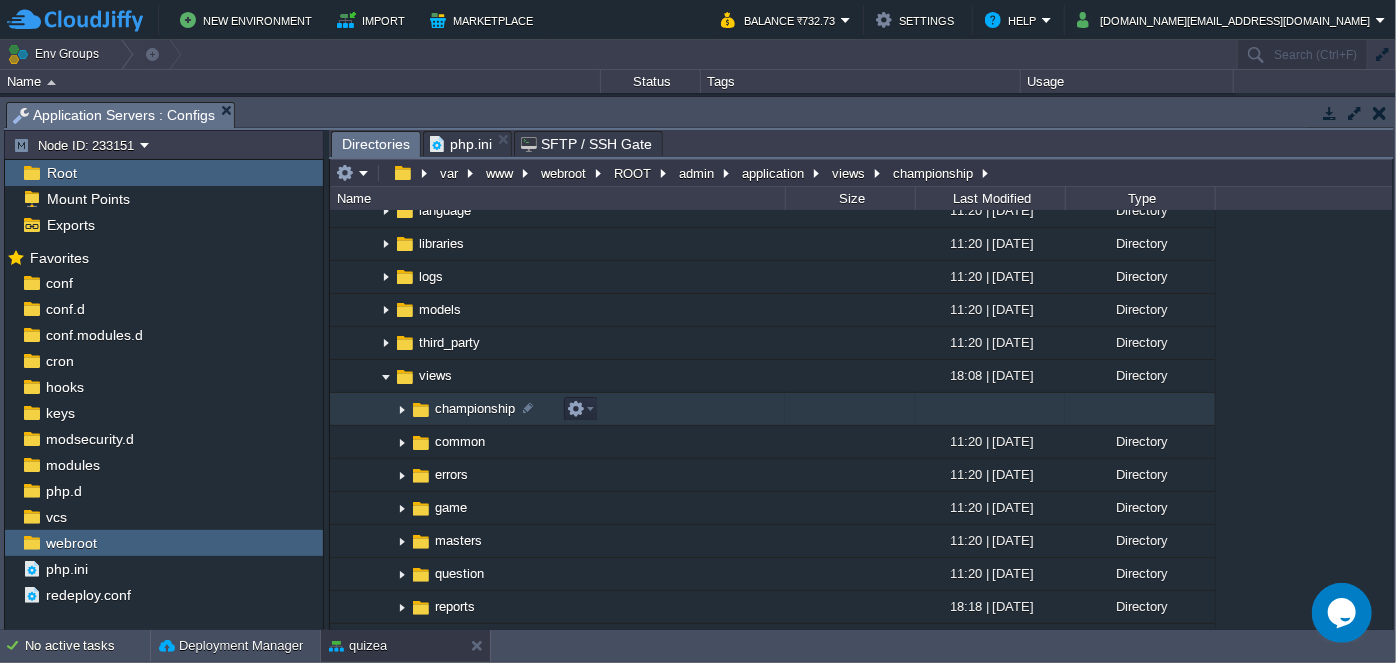 click on "championship" at bounding box center (557, 409) 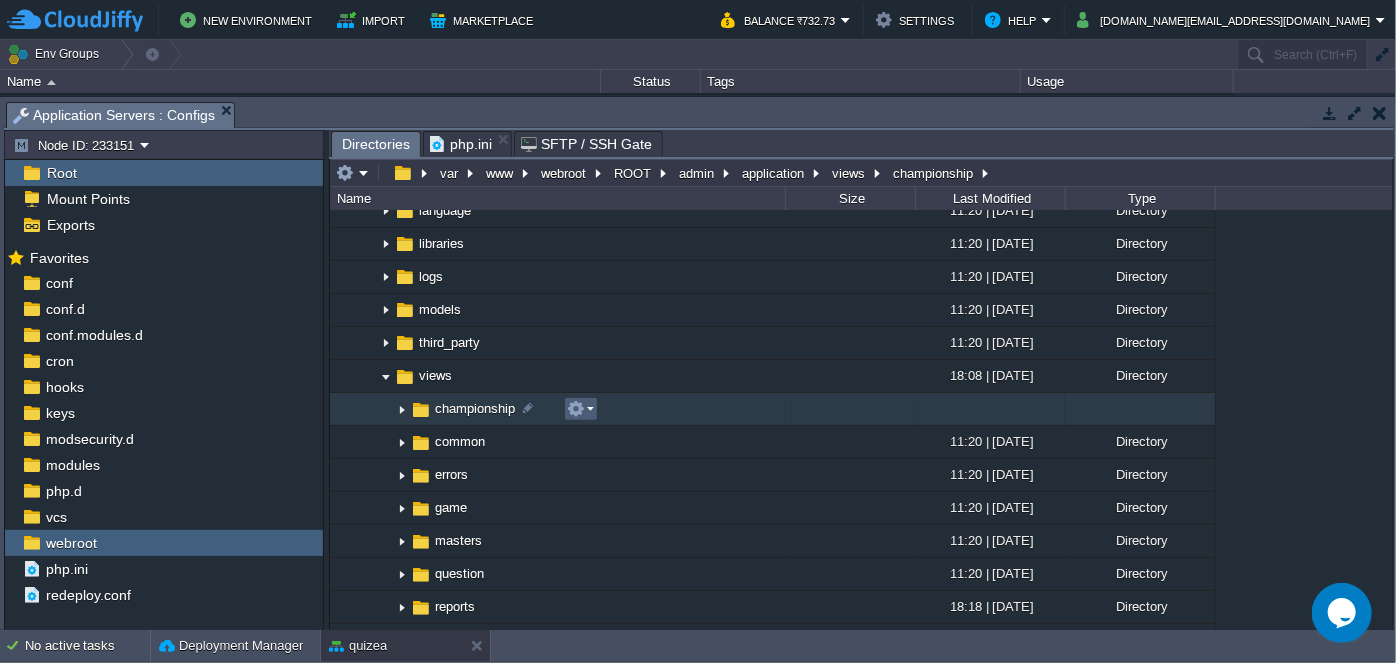click at bounding box center [580, 409] 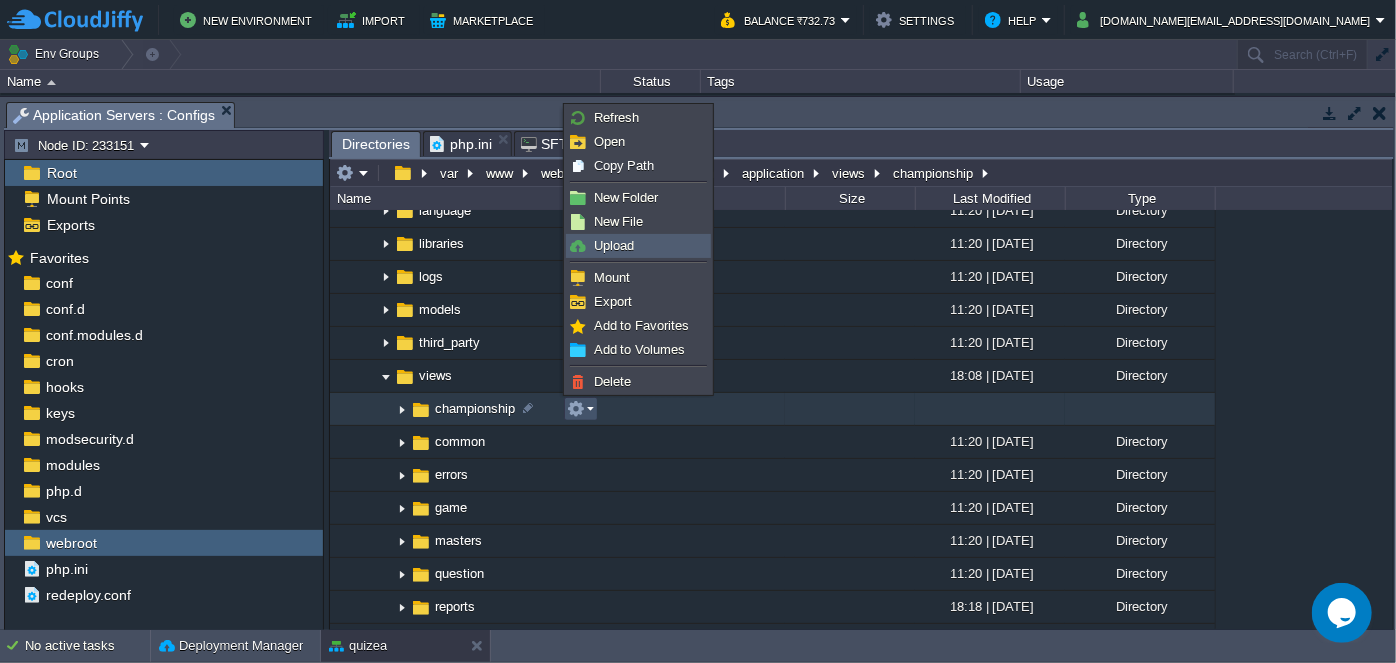 click on "Upload" at bounding box center [638, 246] 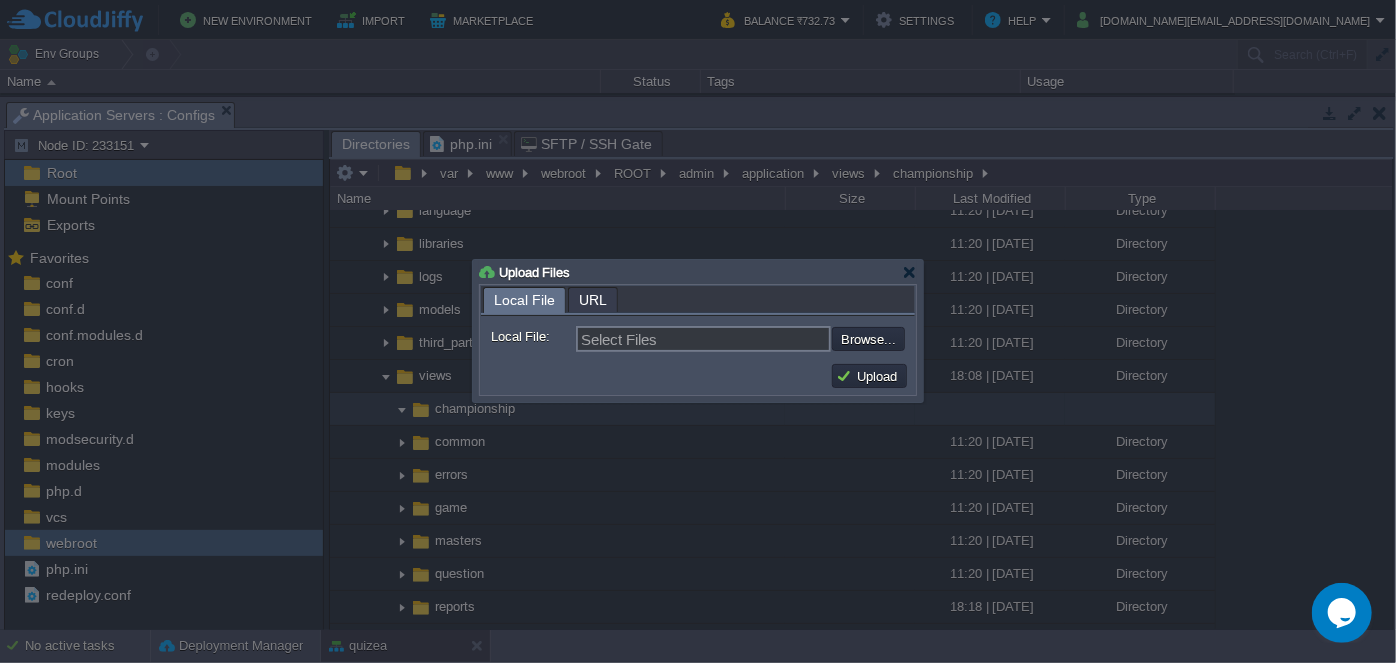 click at bounding box center (778, 338) 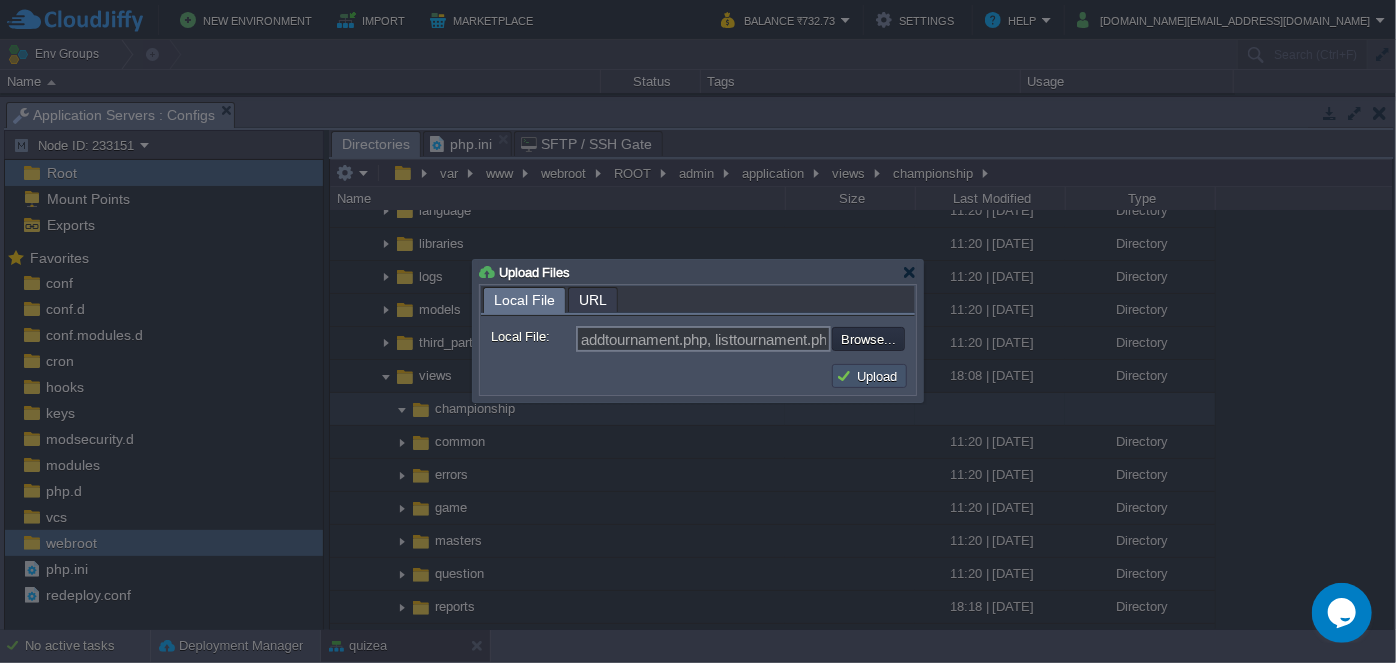 click on "Upload" at bounding box center (869, 376) 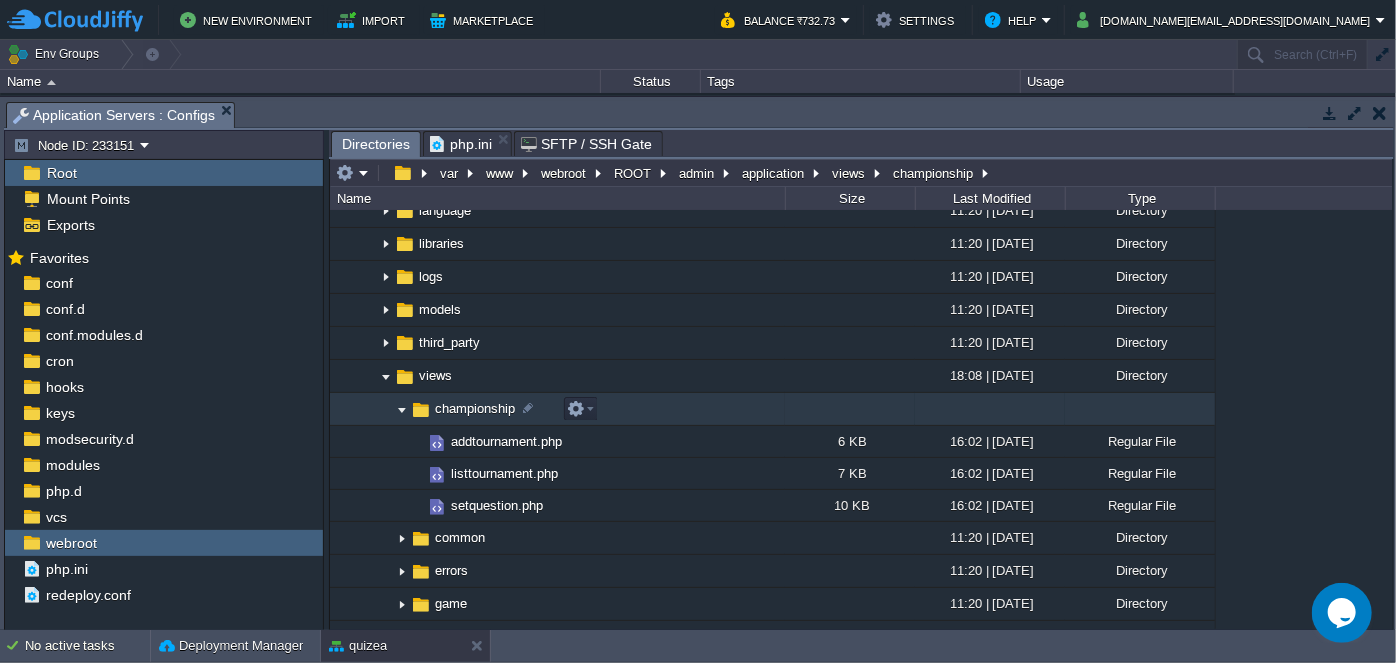 click at bounding box center [402, 409] 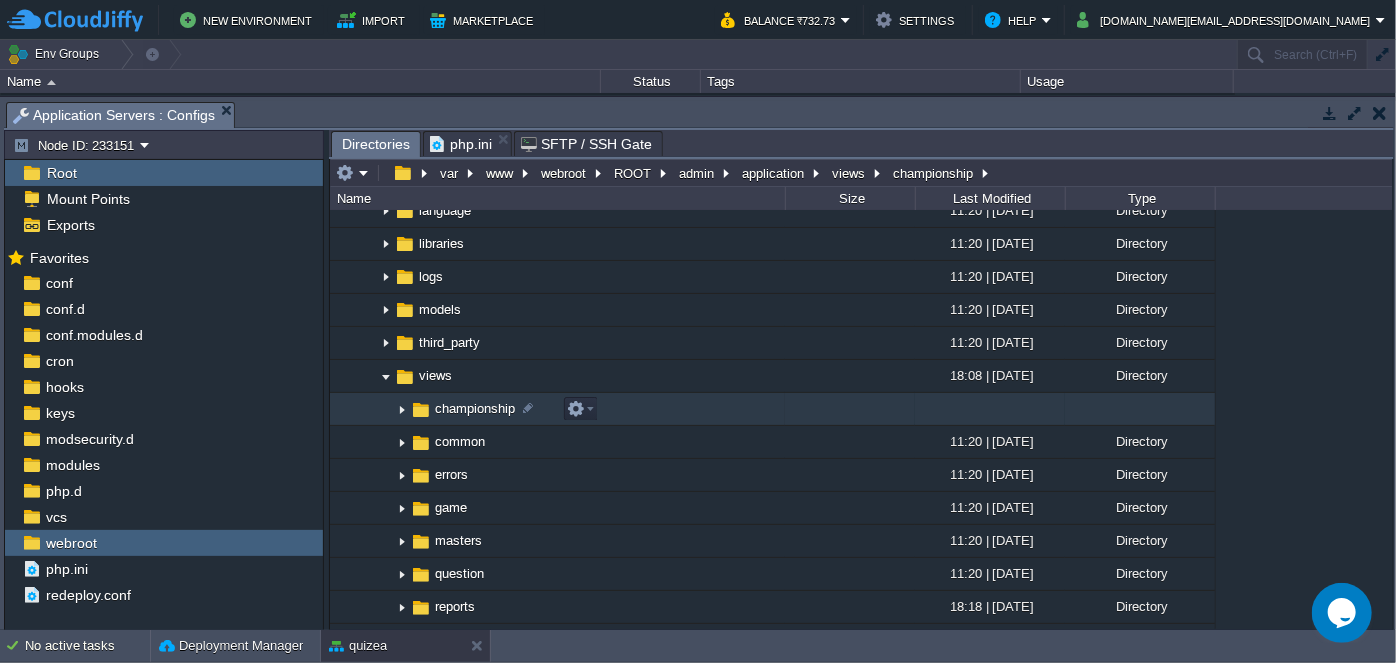 click at bounding box center (402, 409) 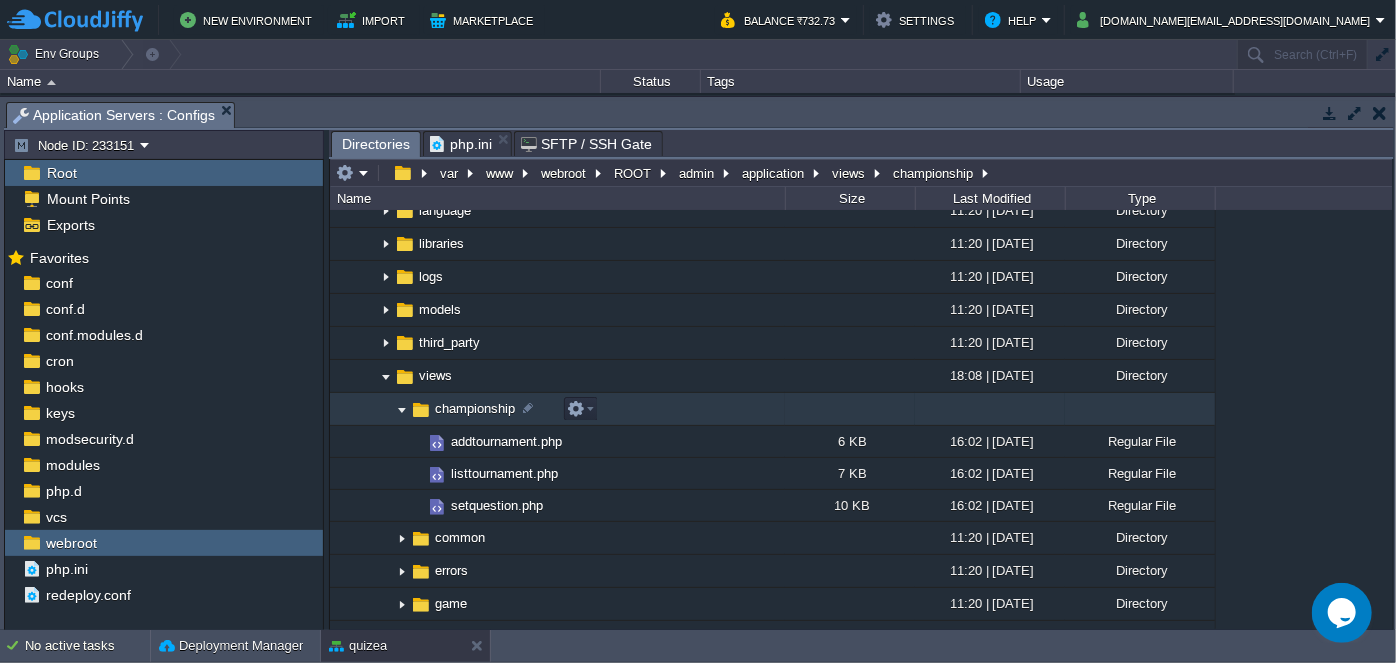 click at bounding box center (402, 409) 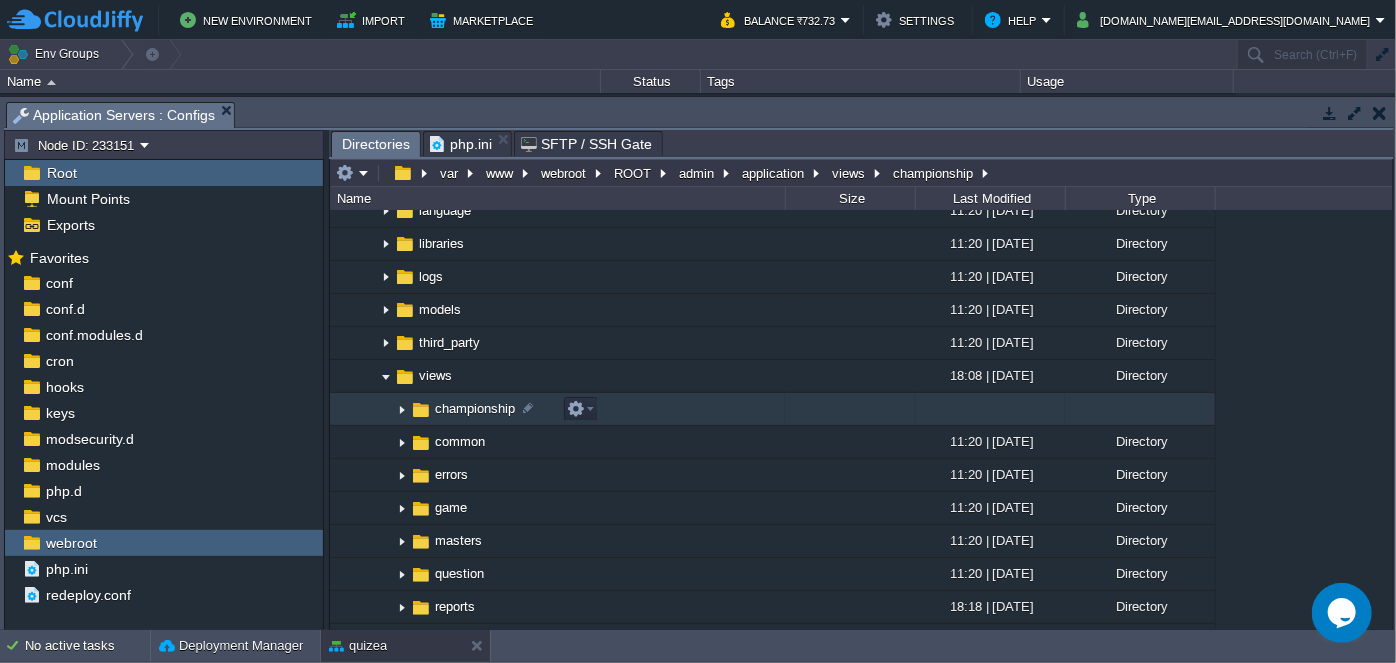 click at bounding box center (402, 409) 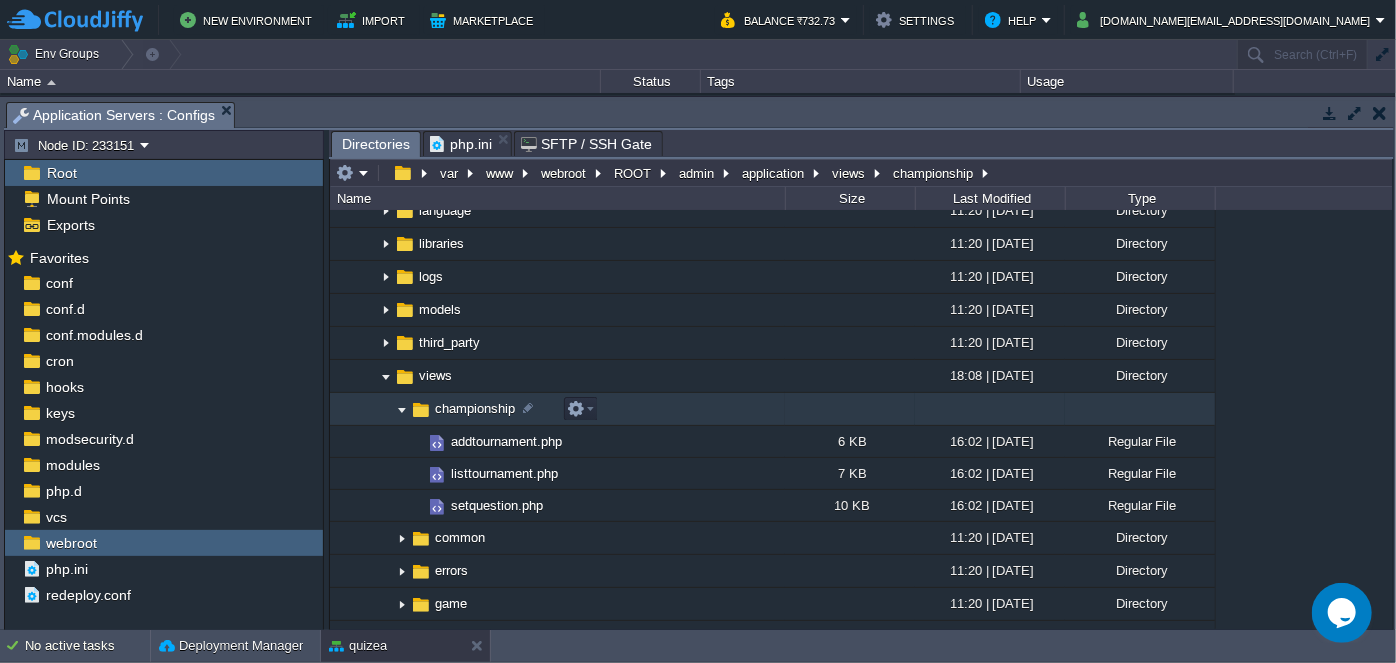 click at bounding box center (402, 409) 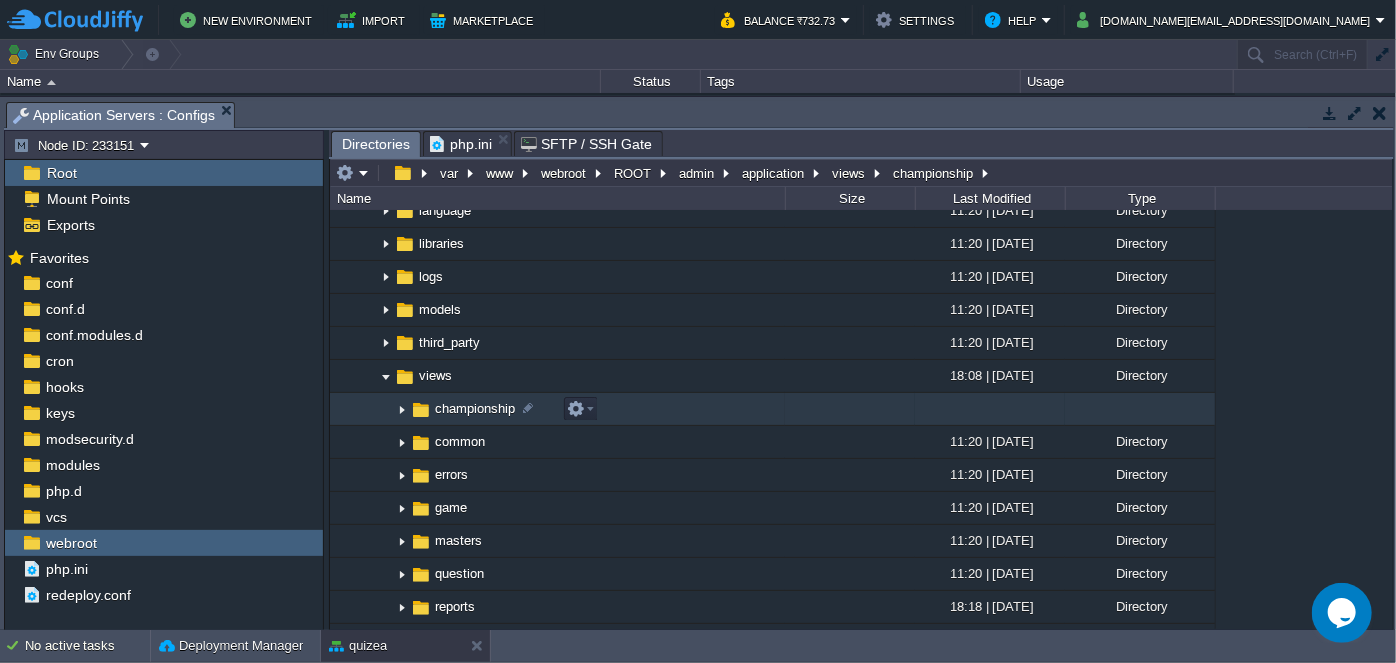 click at bounding box center [402, 409] 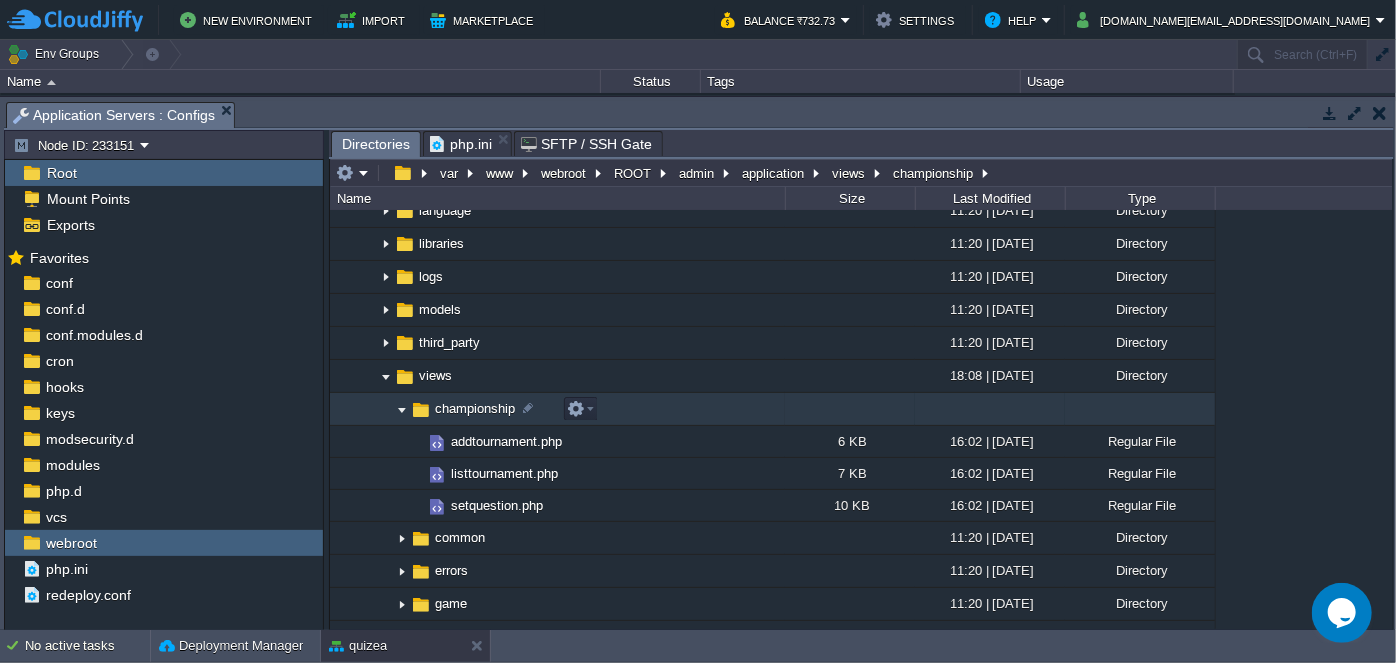 click at bounding box center [402, 409] 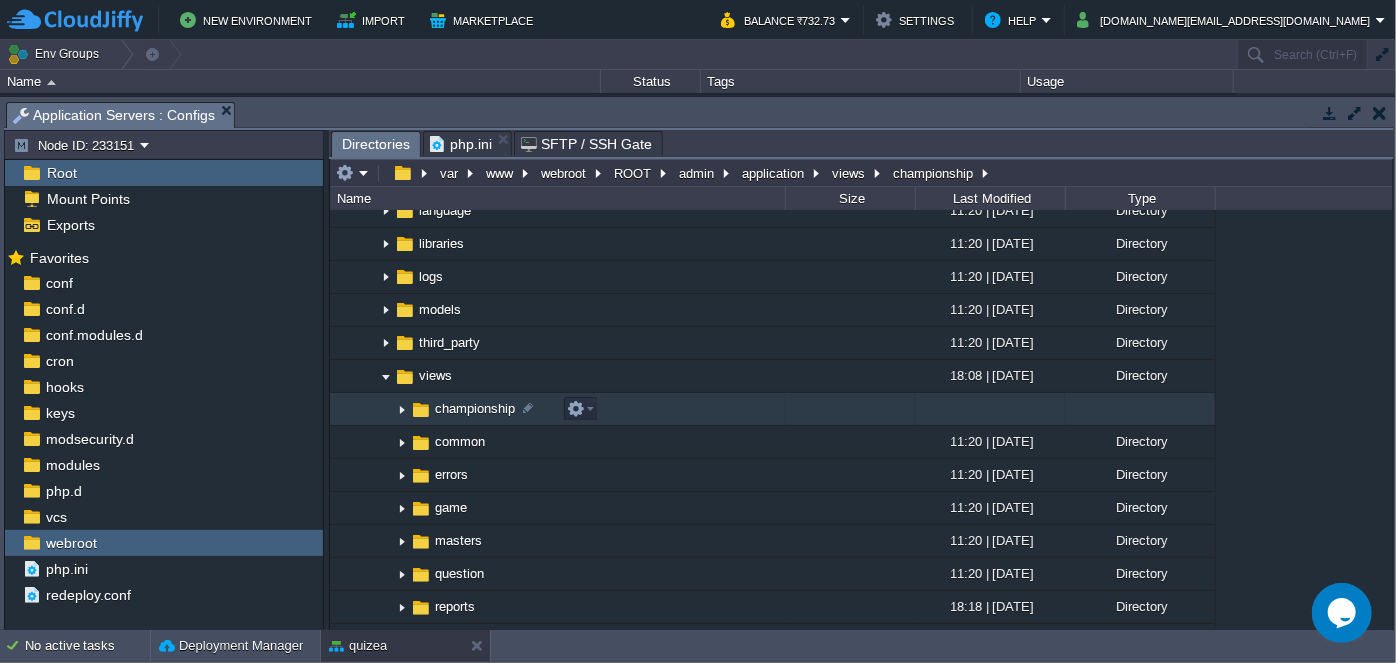 click at bounding box center [402, 409] 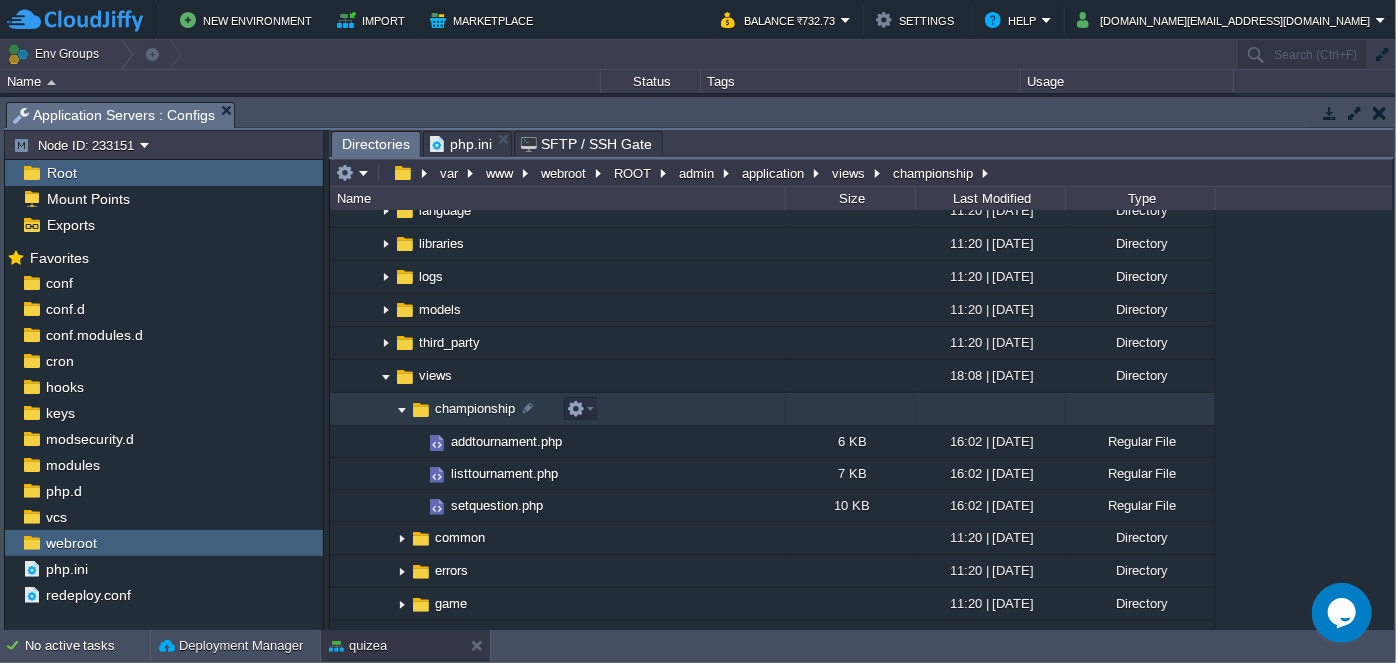 click at bounding box center [402, 409] 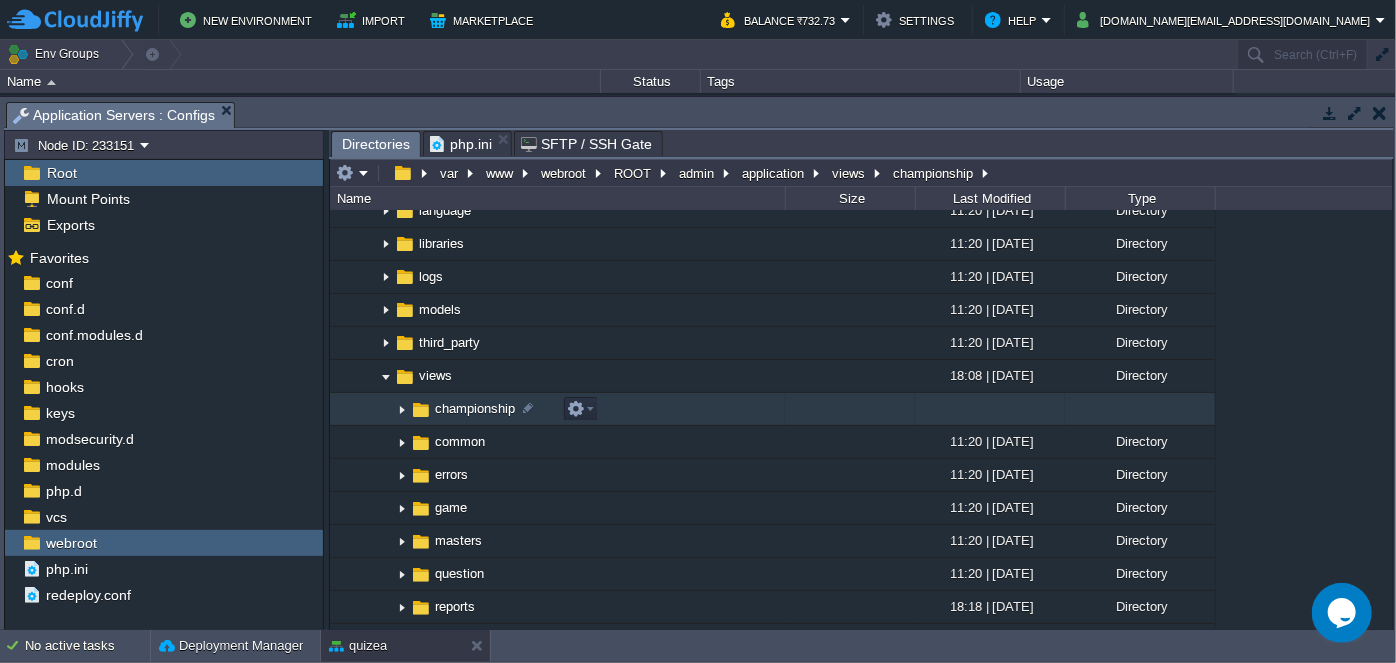 click at bounding box center (402, 409) 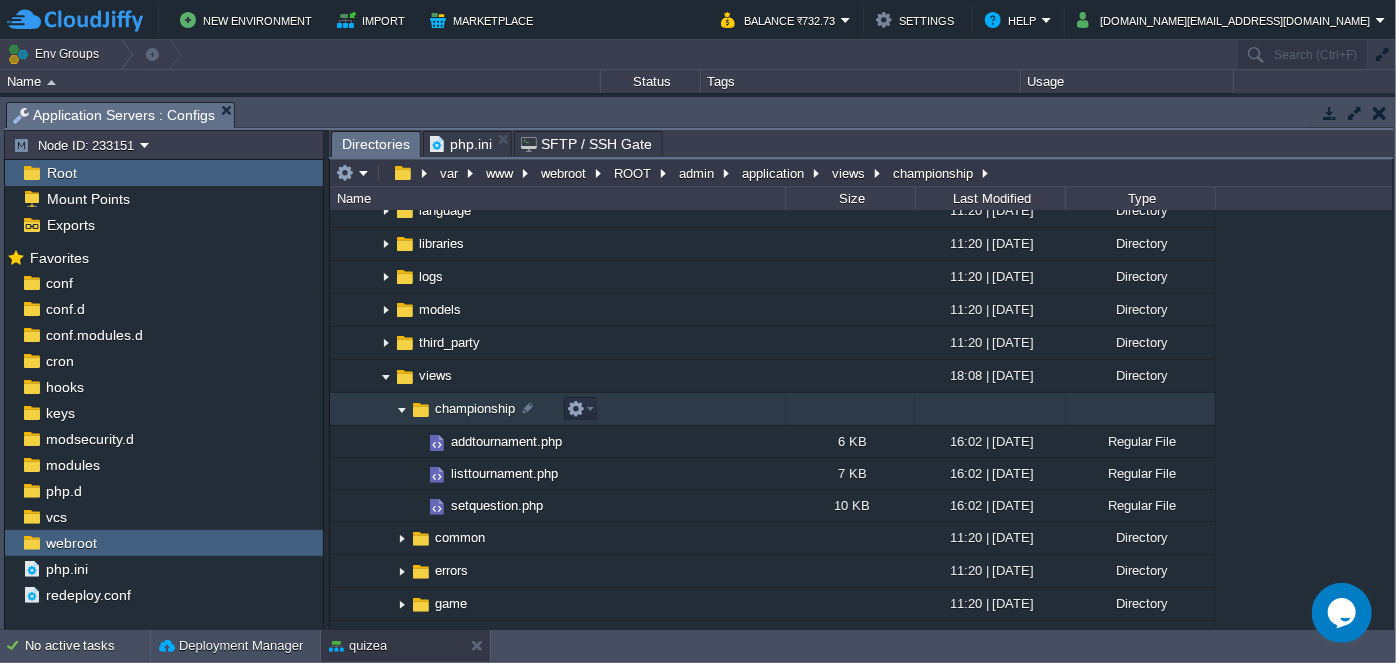 click on "championship" at bounding box center [557, 409] 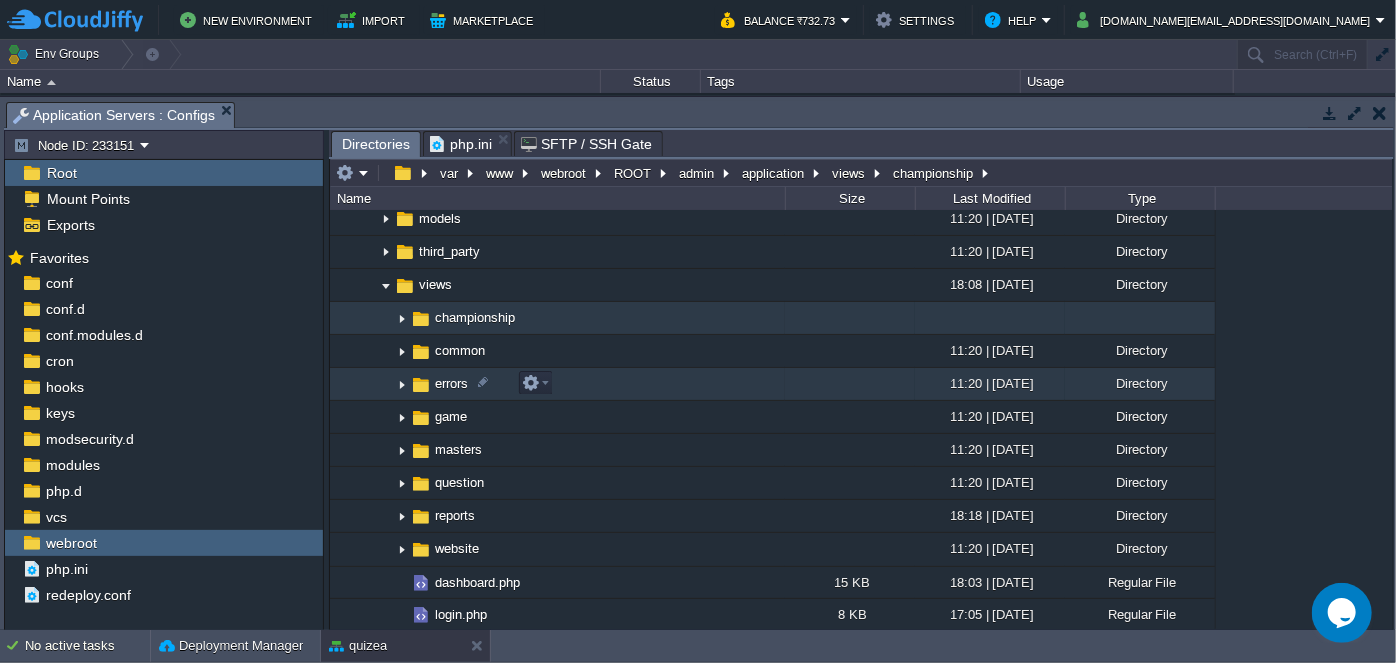 scroll, scrollTop: 363, scrollLeft: 0, axis: vertical 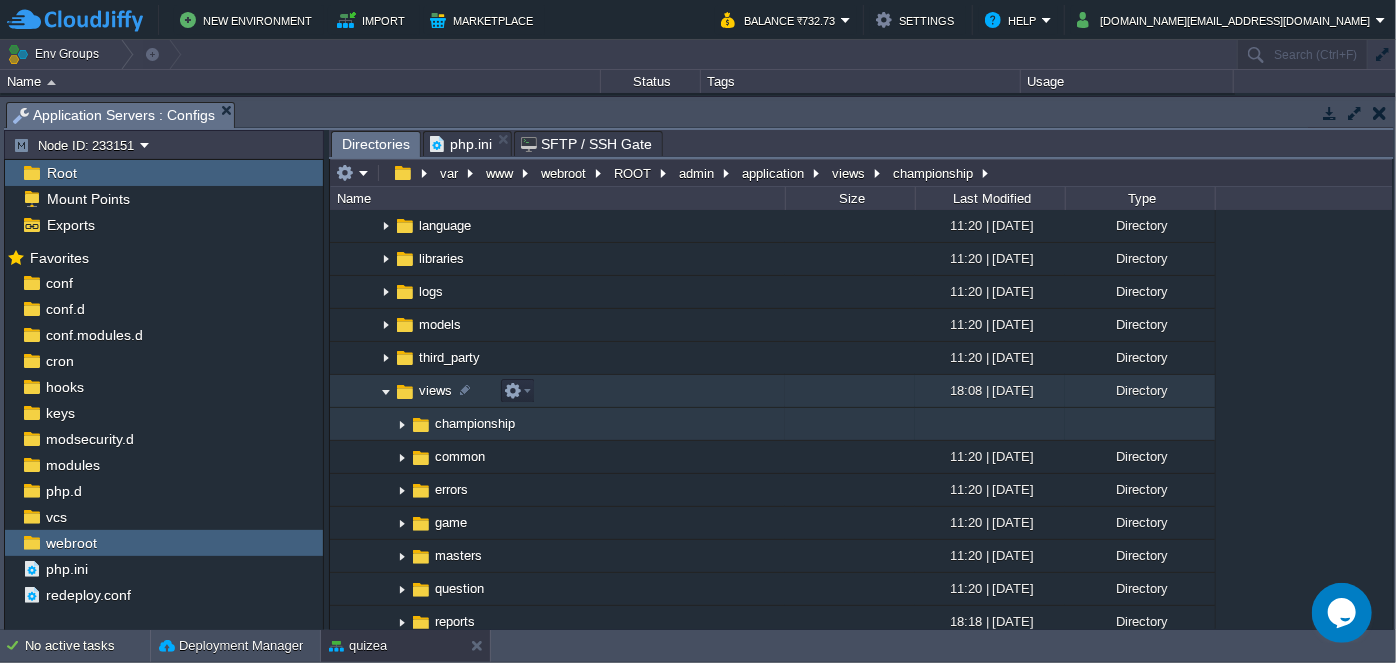 click on "views" at bounding box center [435, 390] 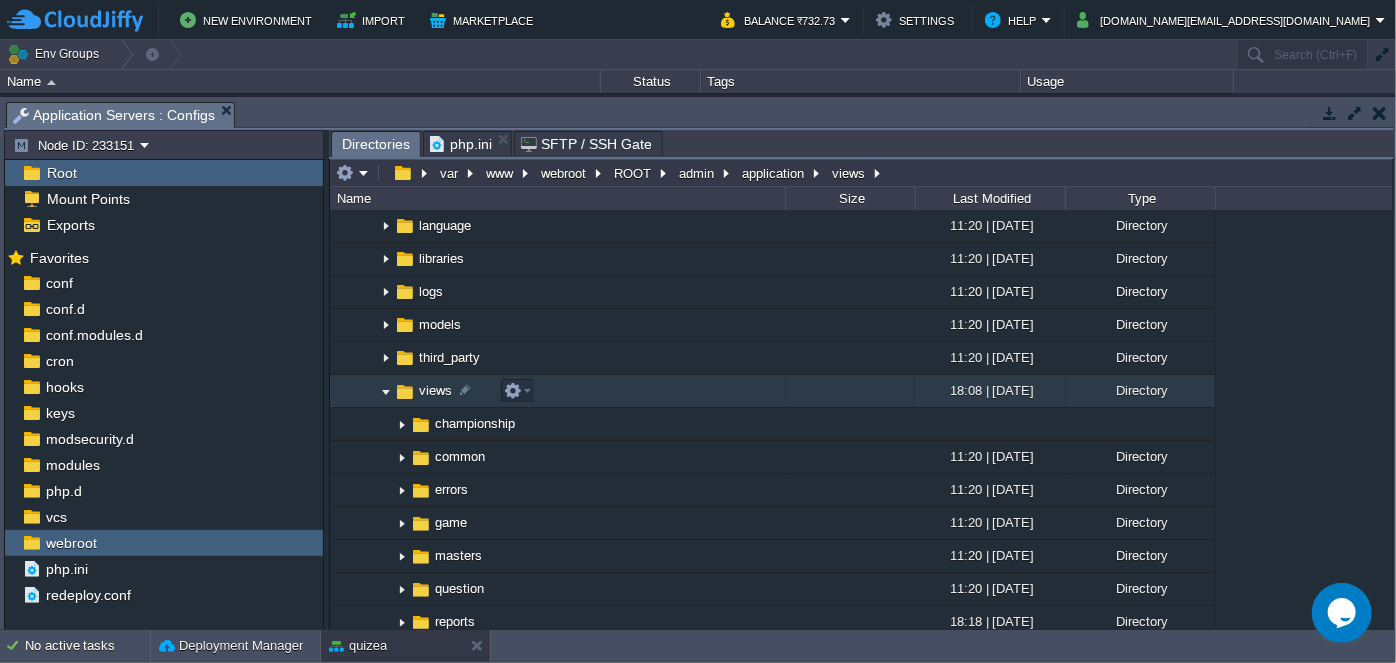 click at bounding box center (386, 391) 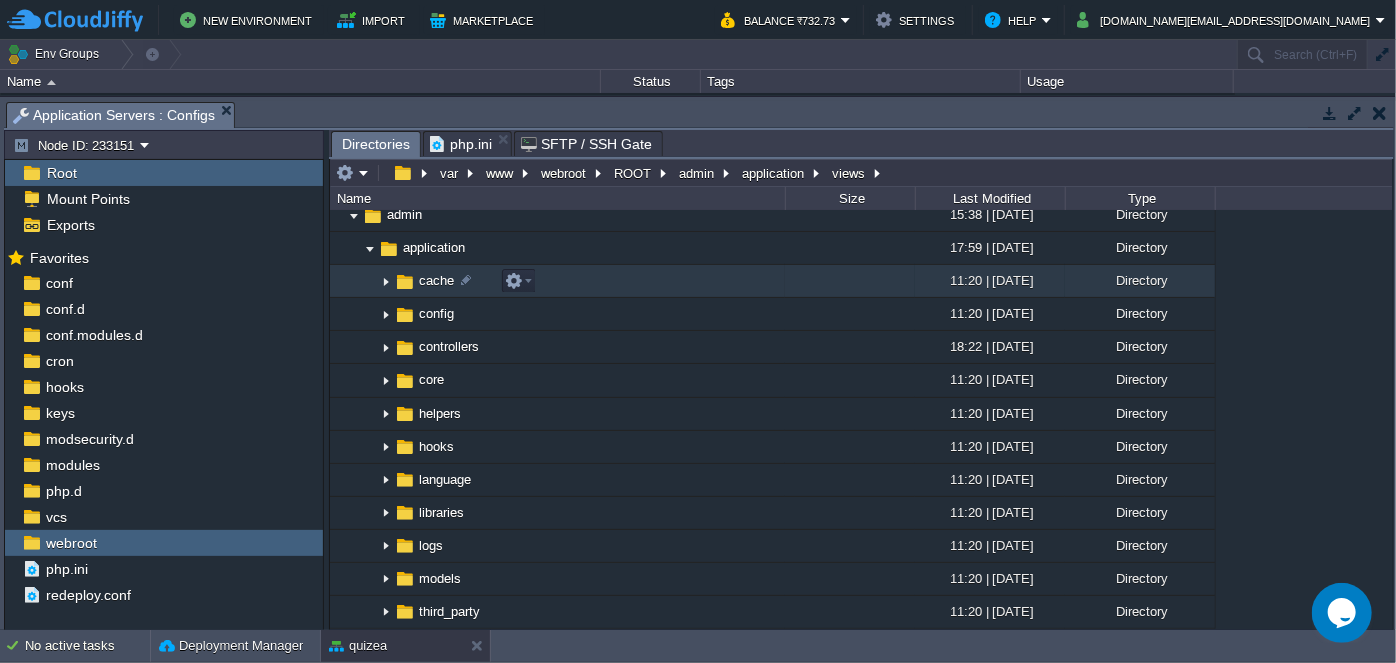 scroll, scrollTop: 0, scrollLeft: 0, axis: both 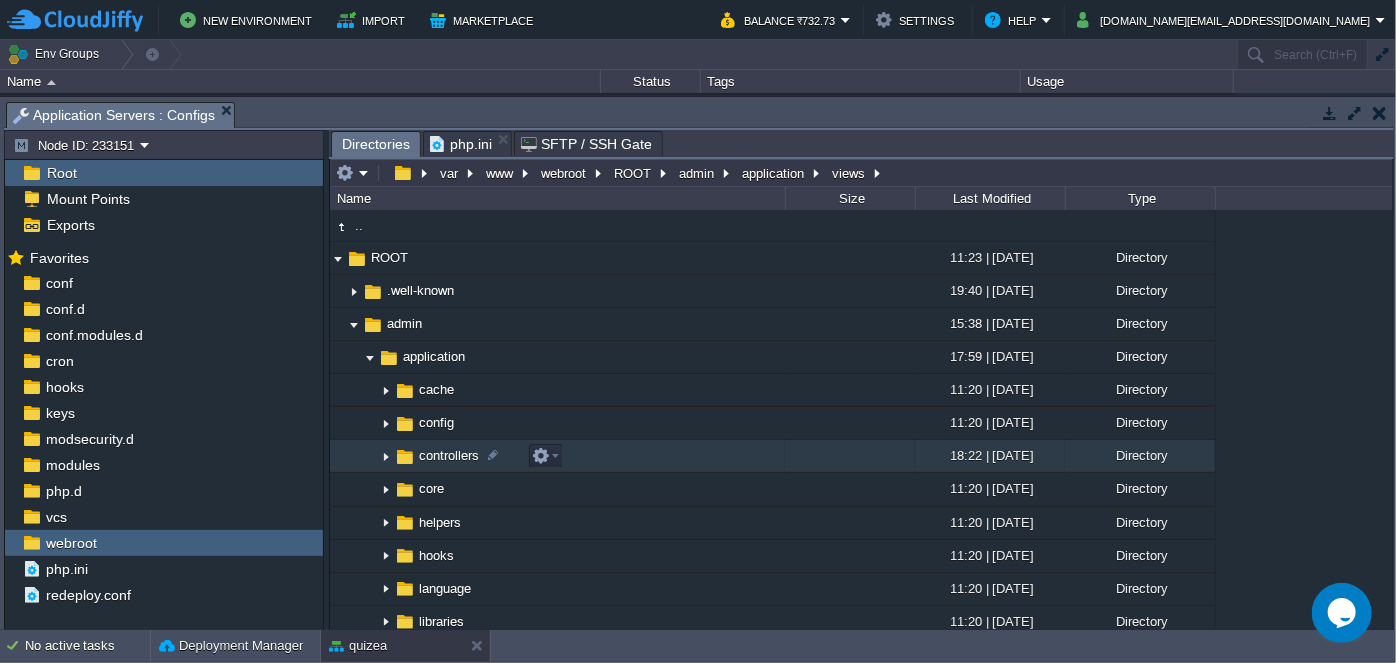 click at bounding box center (386, 456) 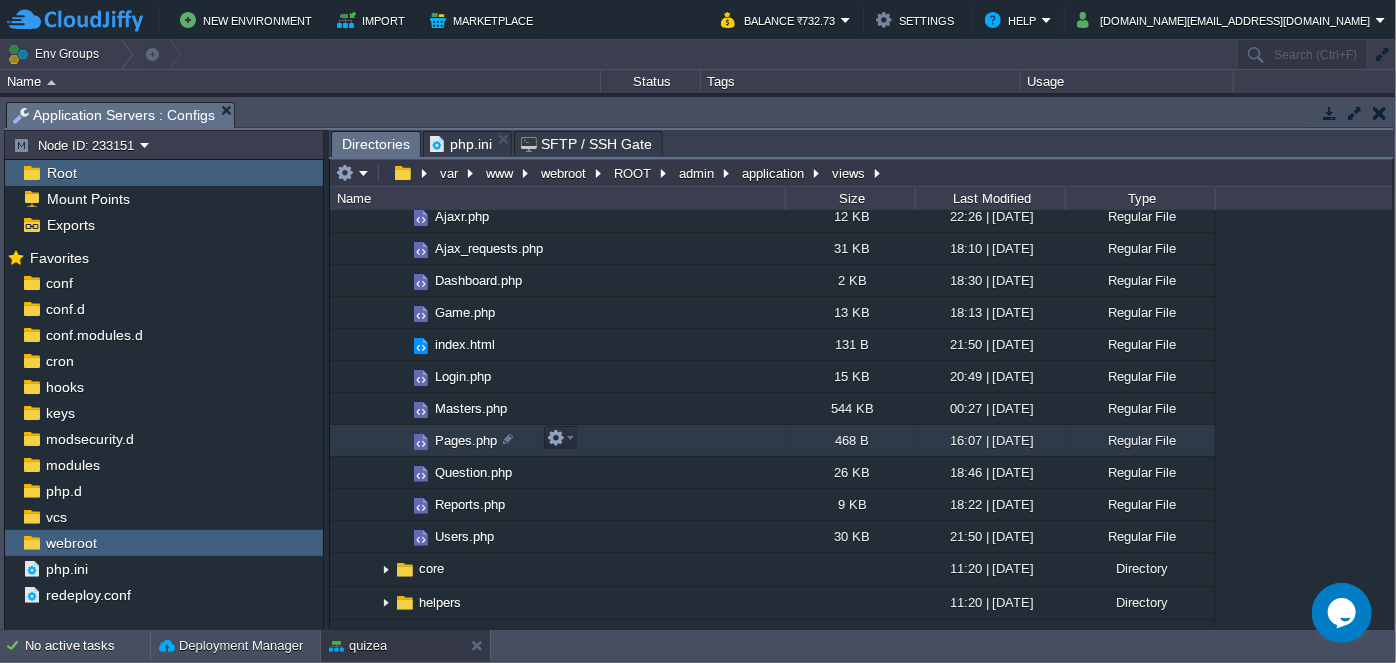 scroll, scrollTop: 90, scrollLeft: 0, axis: vertical 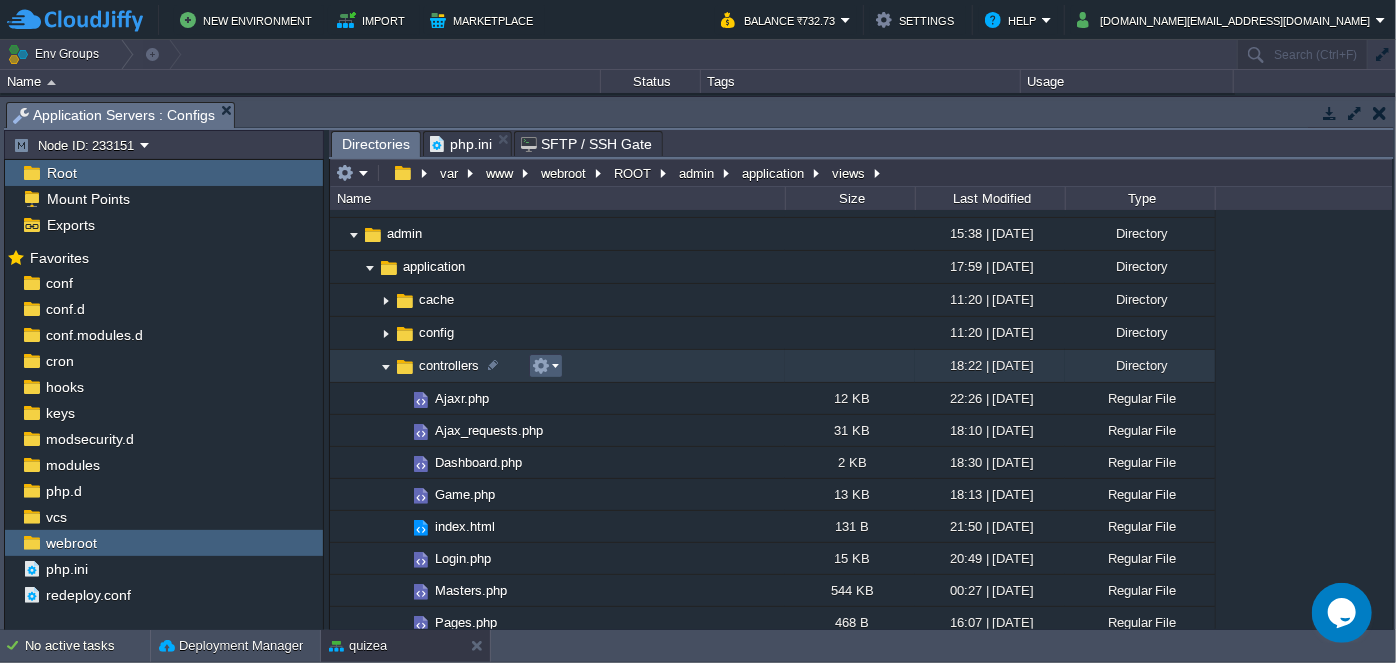 click at bounding box center (545, 366) 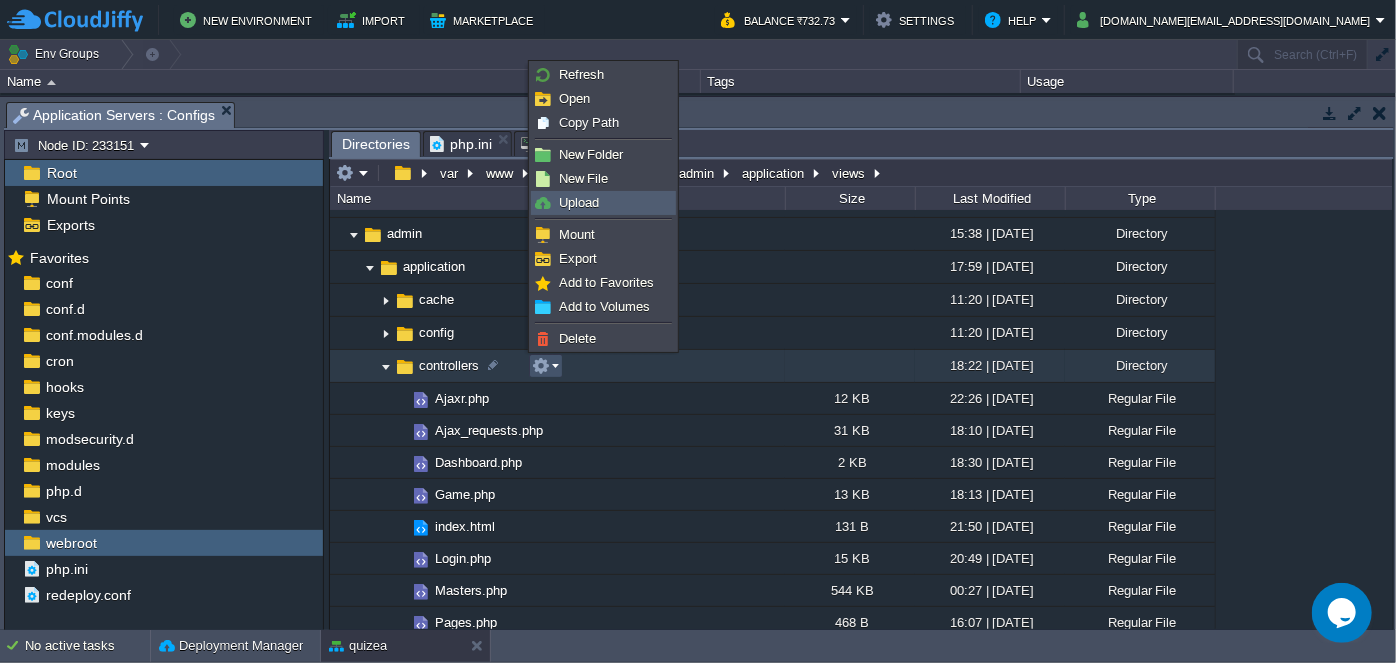 click on "Upload" at bounding box center [579, 202] 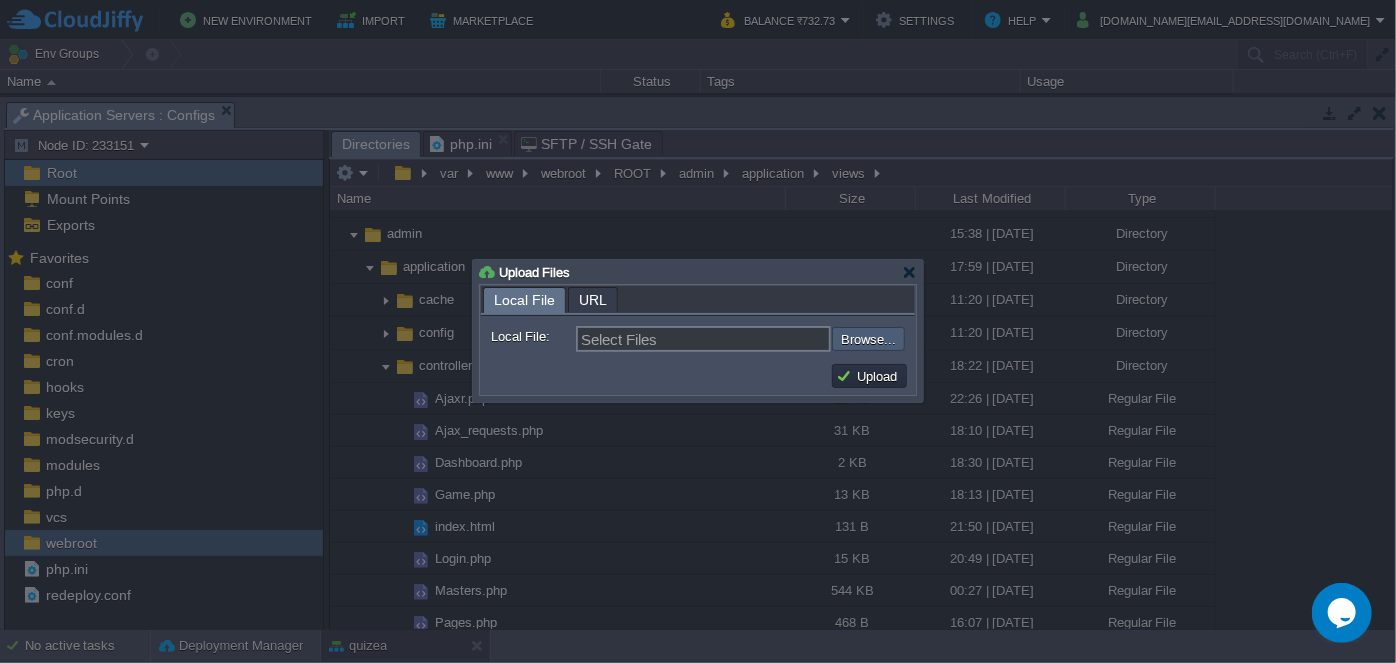 click at bounding box center (778, 338) 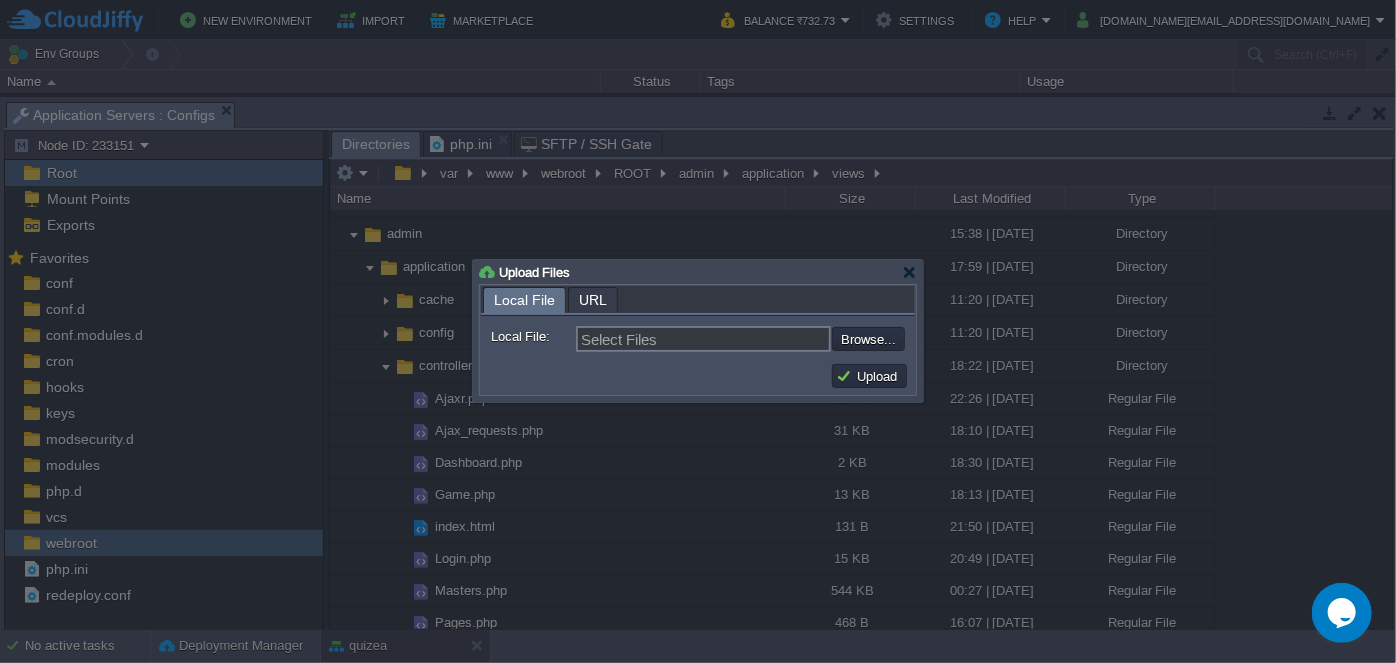 type on "C:\fakepath\Championship.php" 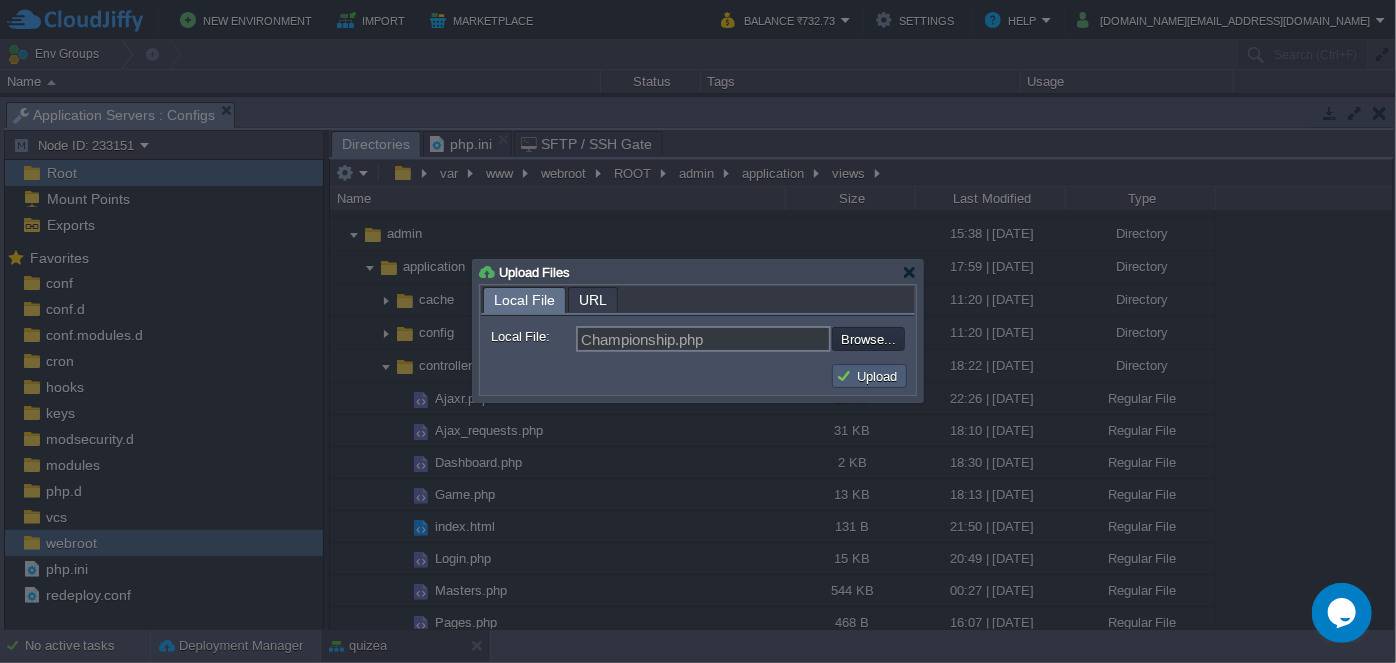 click on "Upload" at bounding box center [869, 376] 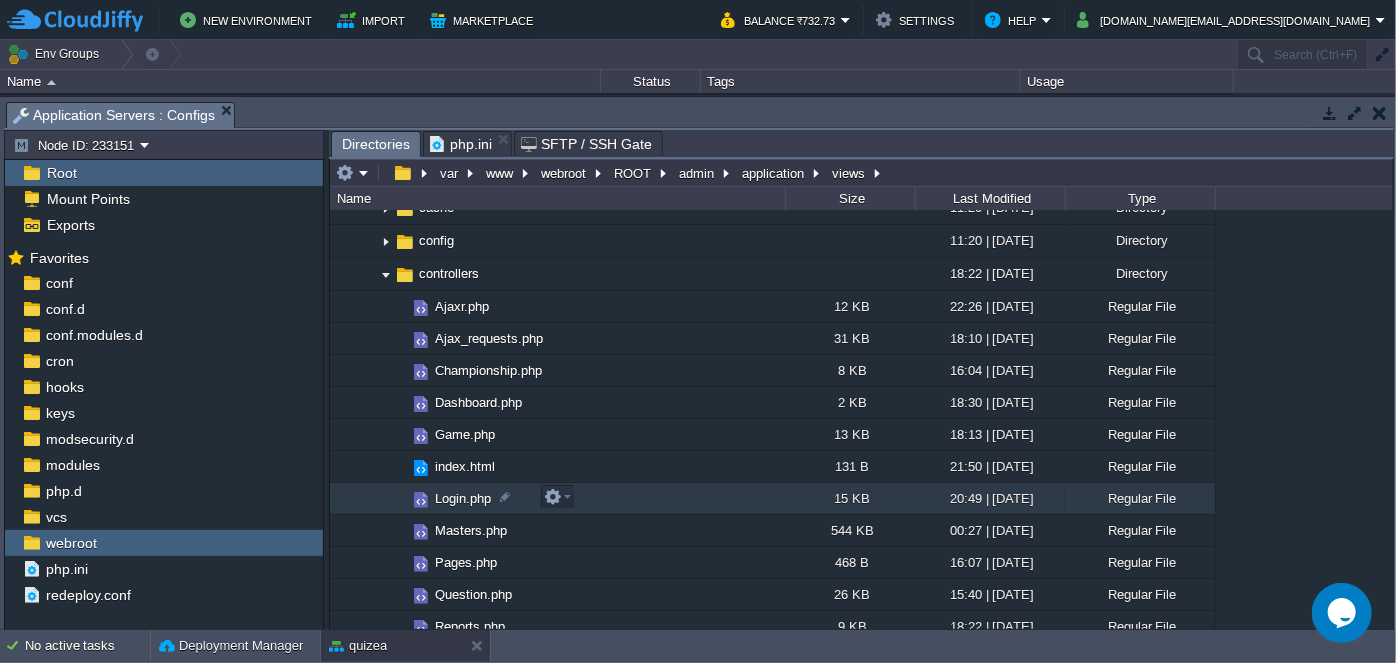scroll, scrollTop: 181, scrollLeft: 0, axis: vertical 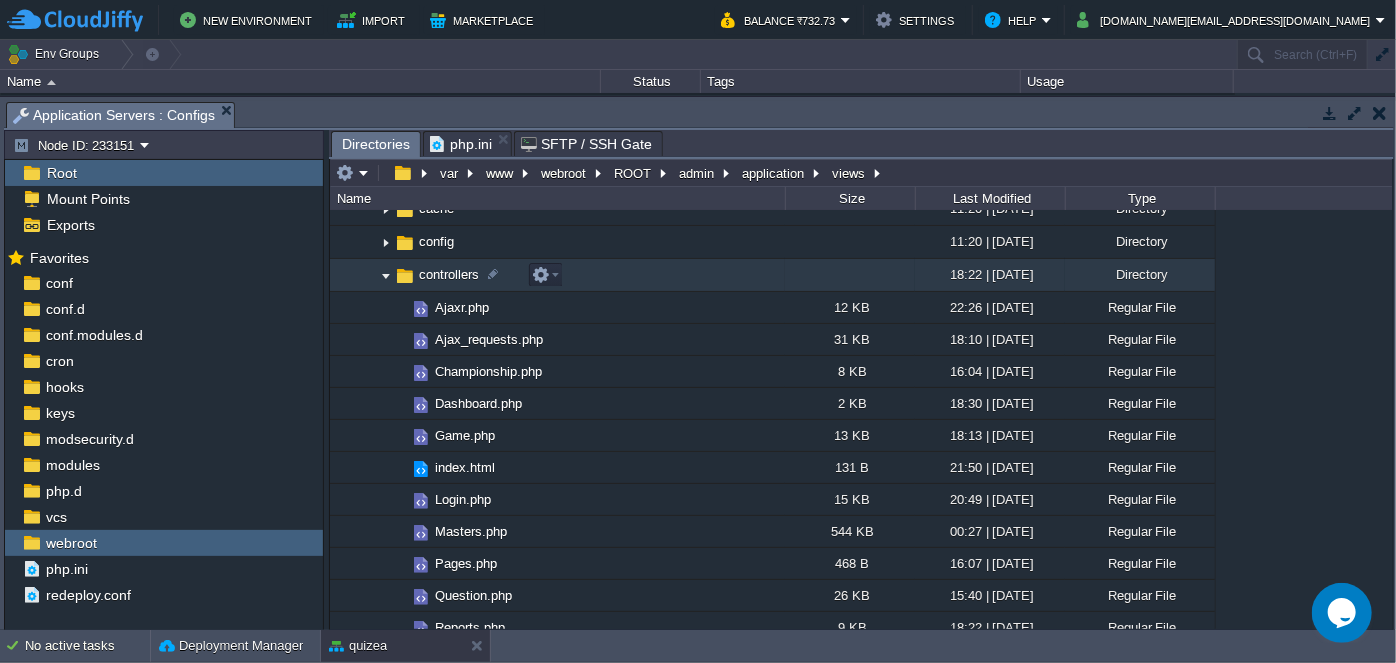 click at bounding box center [386, 275] 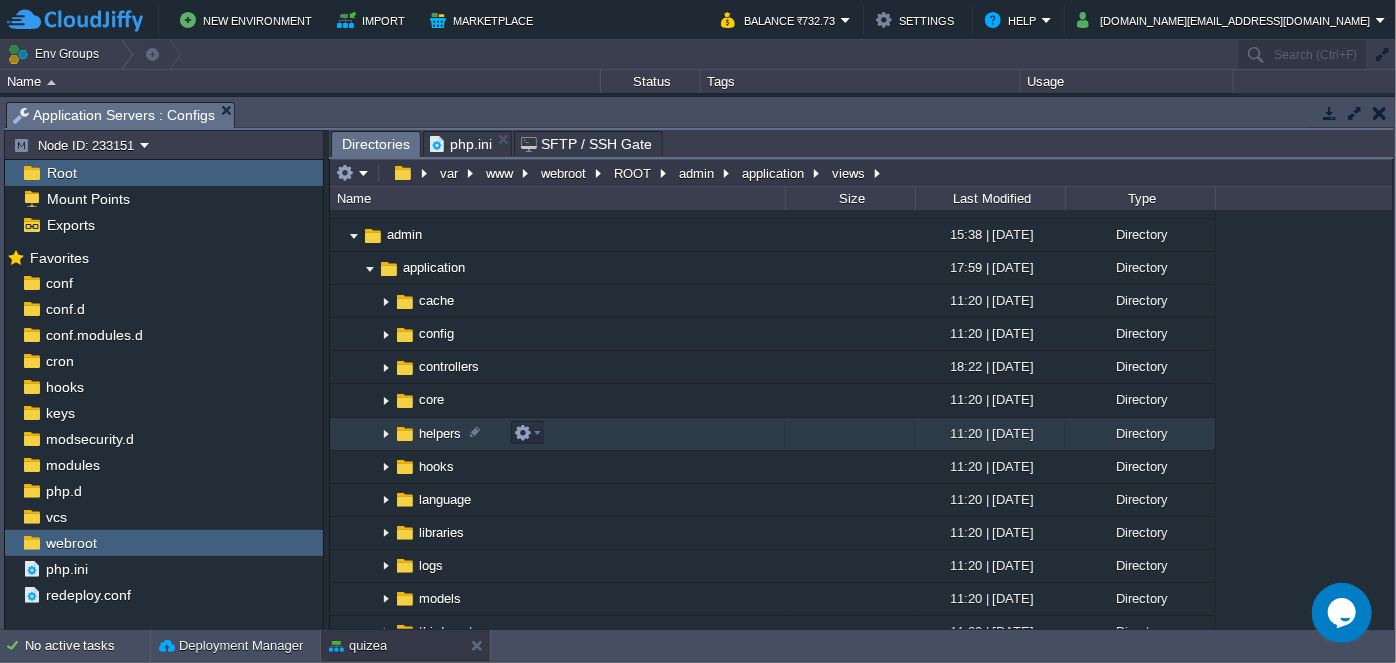 scroll, scrollTop: 0, scrollLeft: 0, axis: both 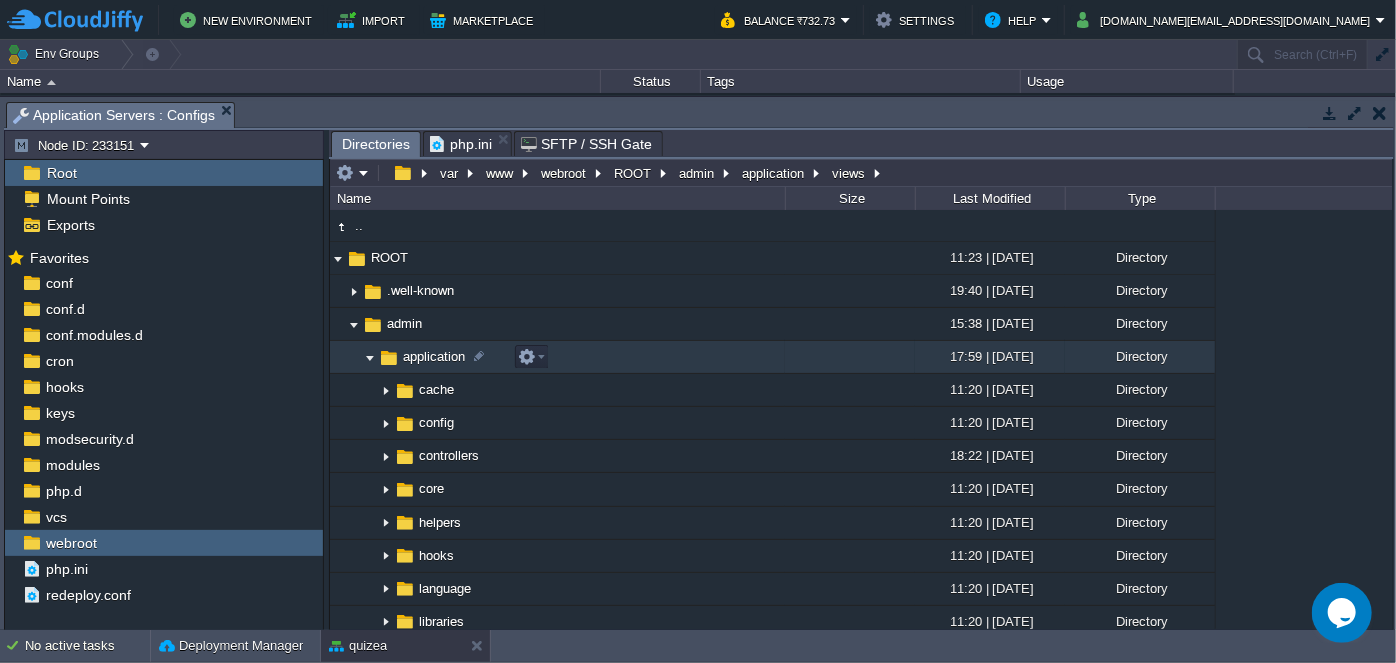click at bounding box center (370, 357) 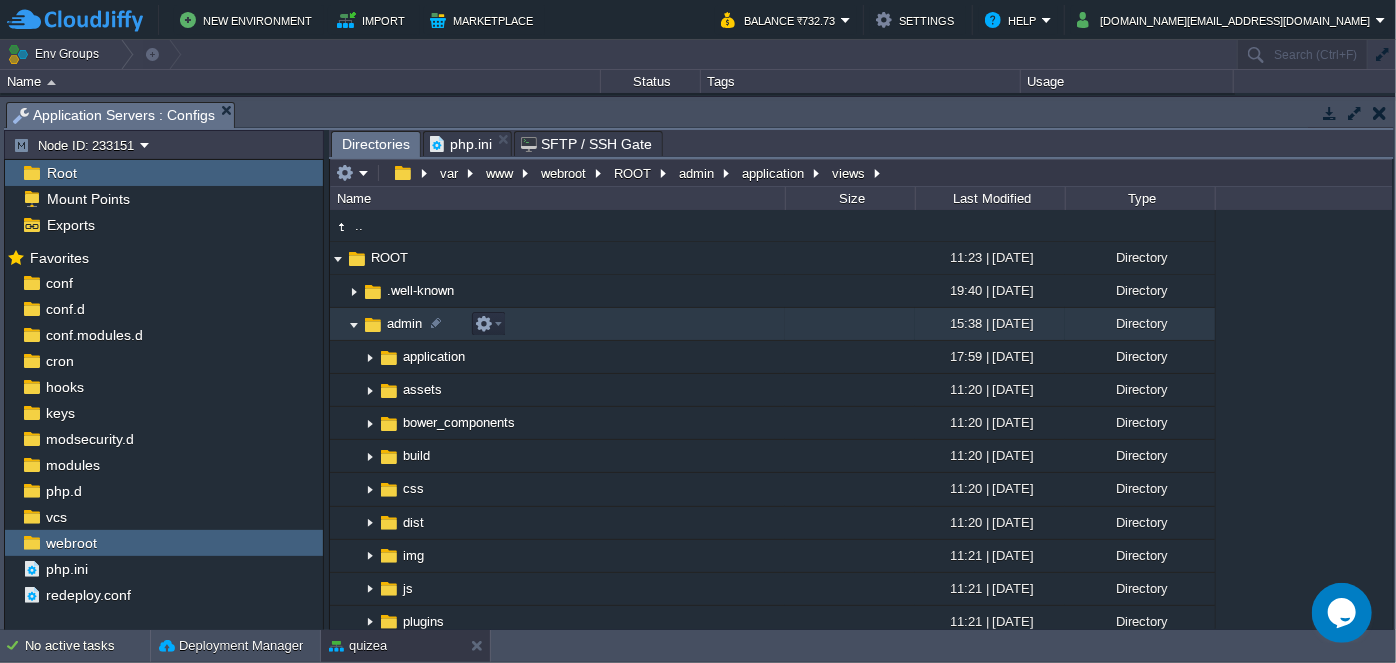 click at bounding box center (354, 324) 